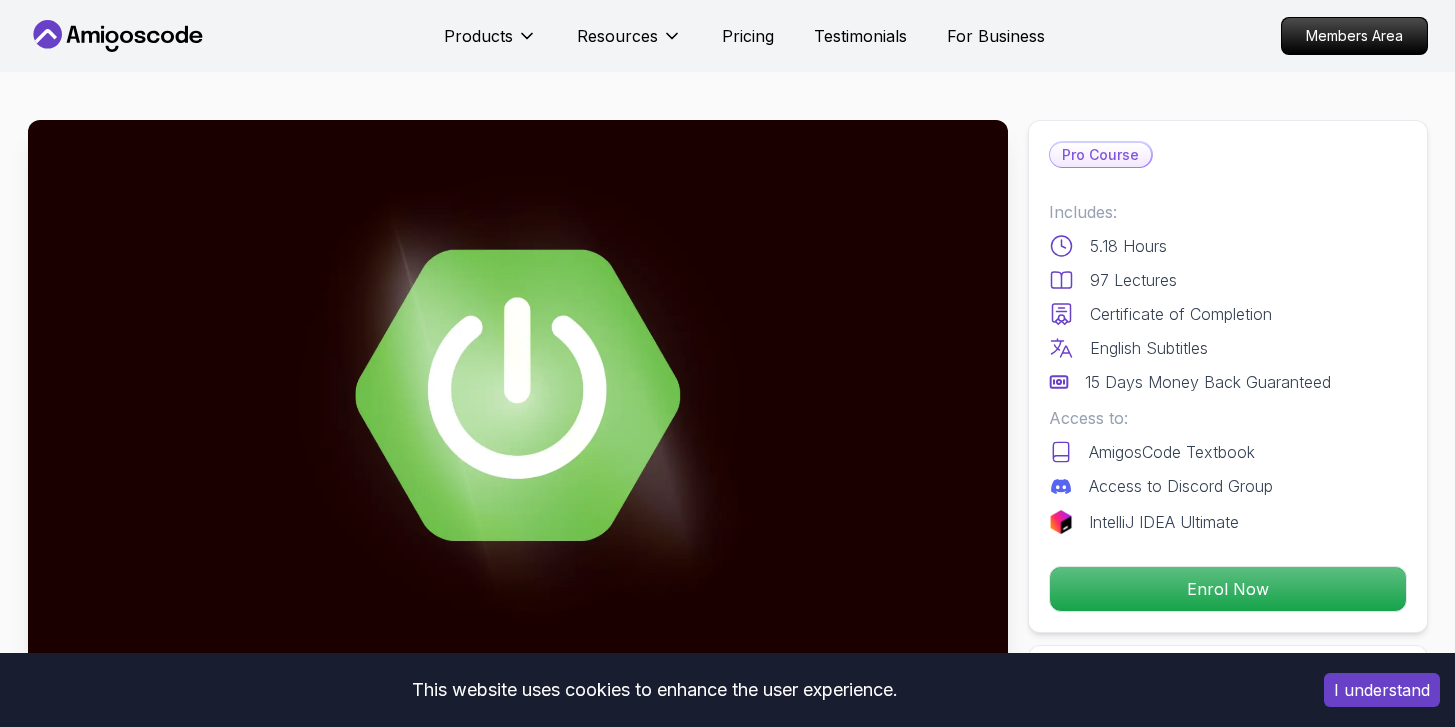 scroll, scrollTop: 4432, scrollLeft: 0, axis: vertical 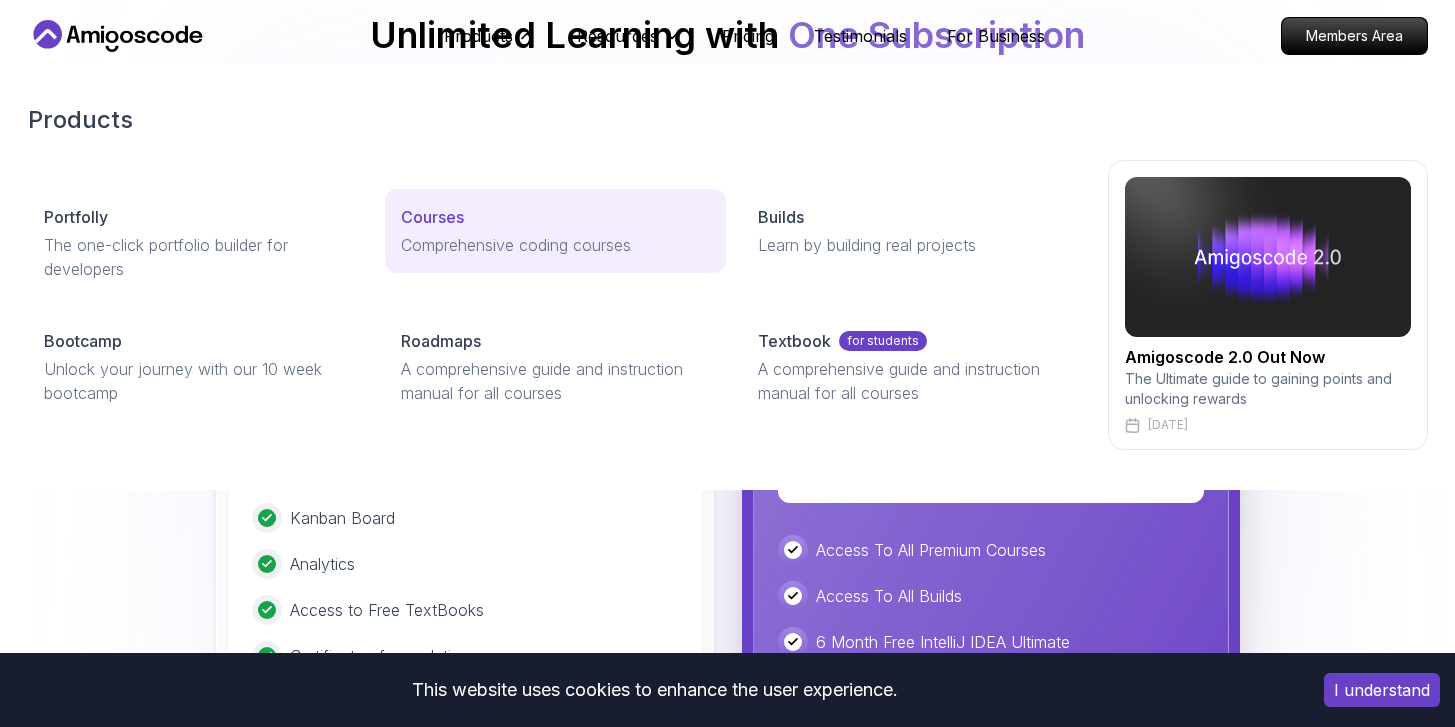 click on "Comprehensive coding courses" at bounding box center [555, 245] 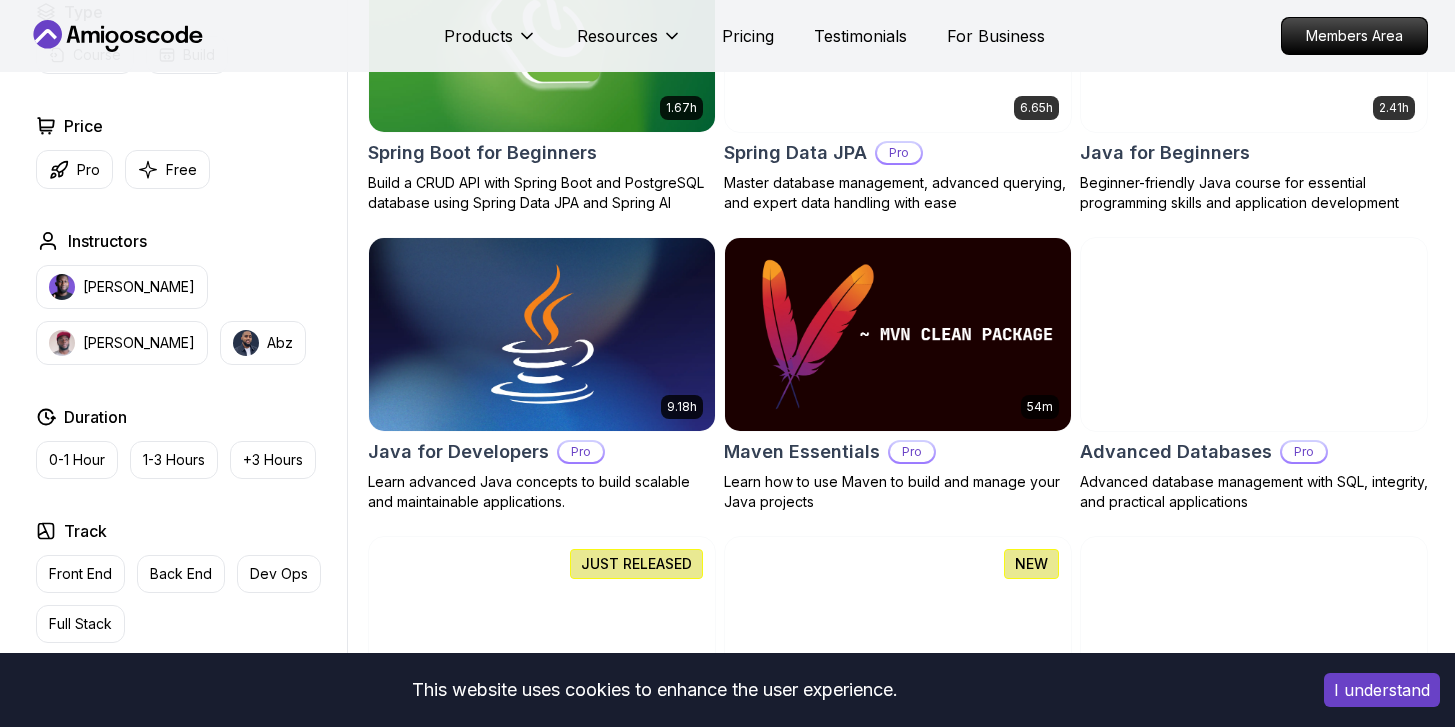 scroll, scrollTop: 1017, scrollLeft: 0, axis: vertical 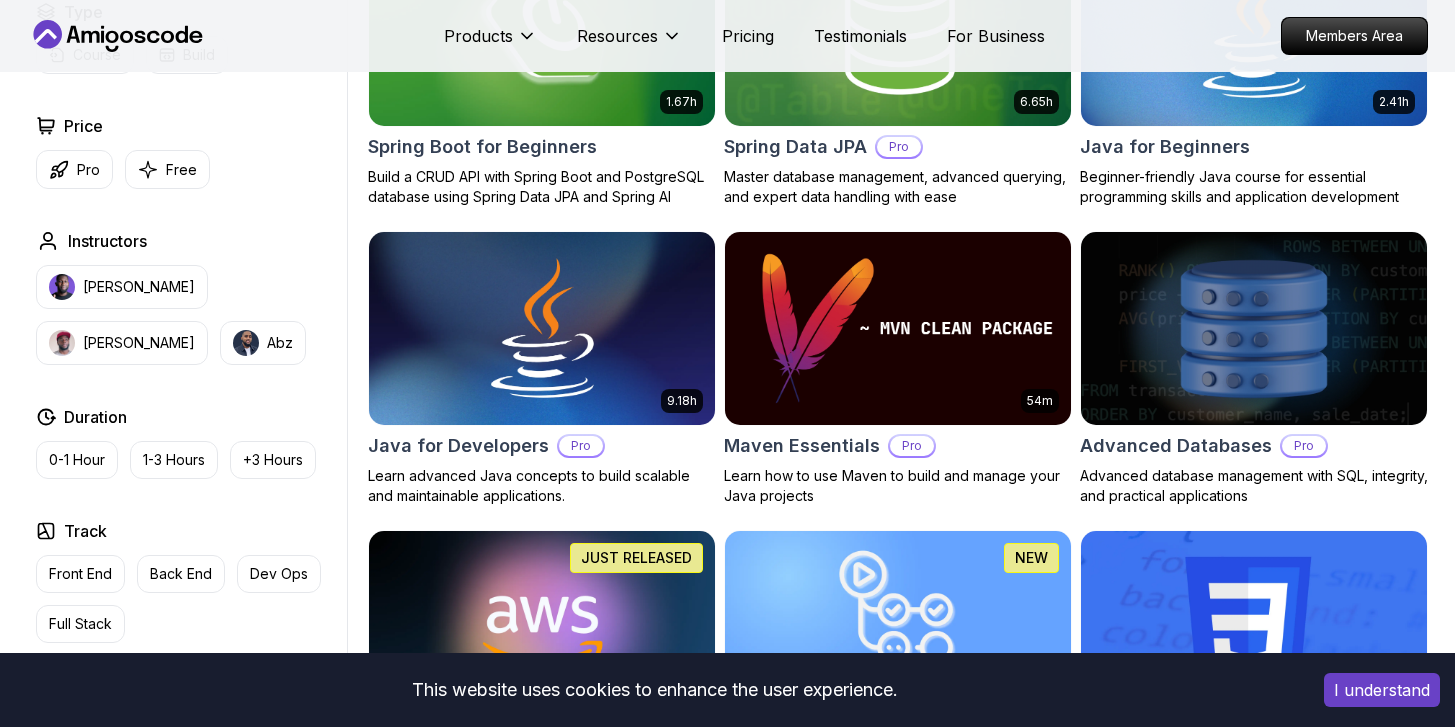 click at bounding box center (1253, 328) 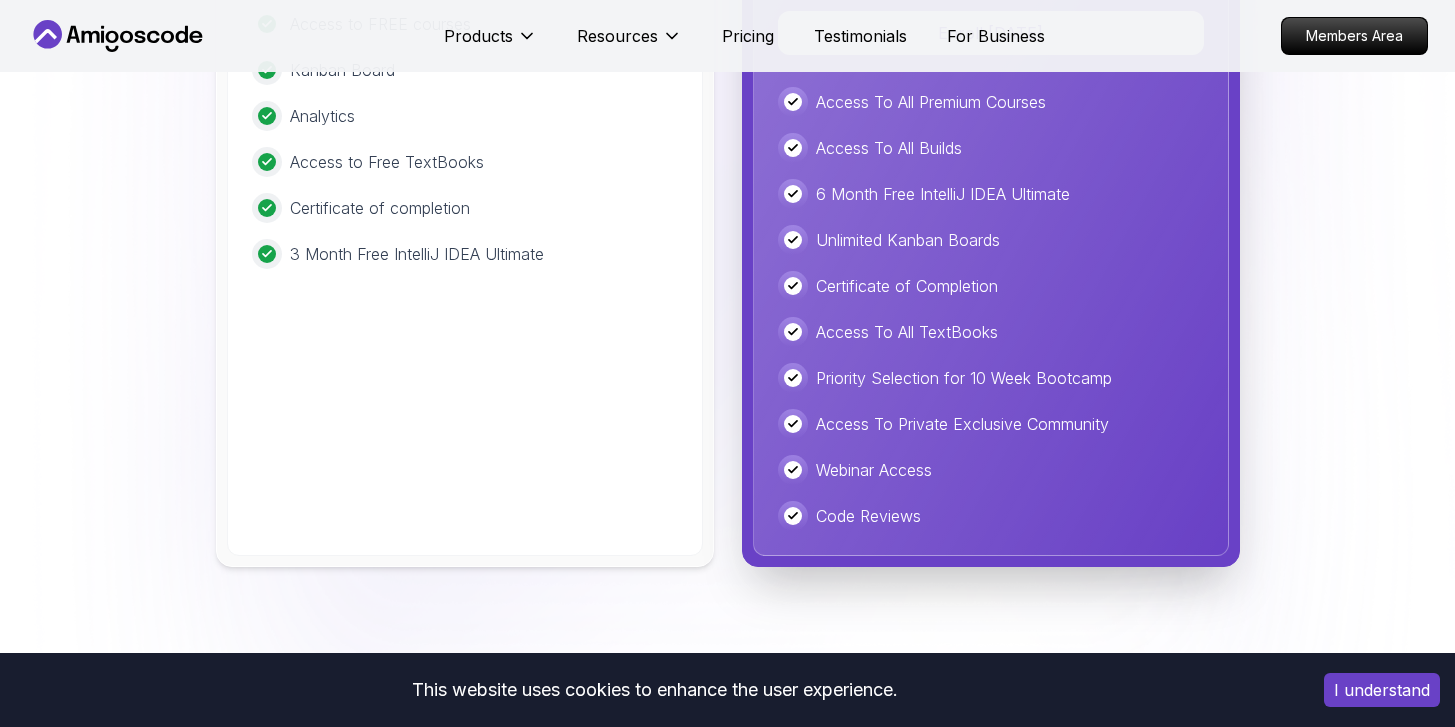 scroll, scrollTop: 5877, scrollLeft: 0, axis: vertical 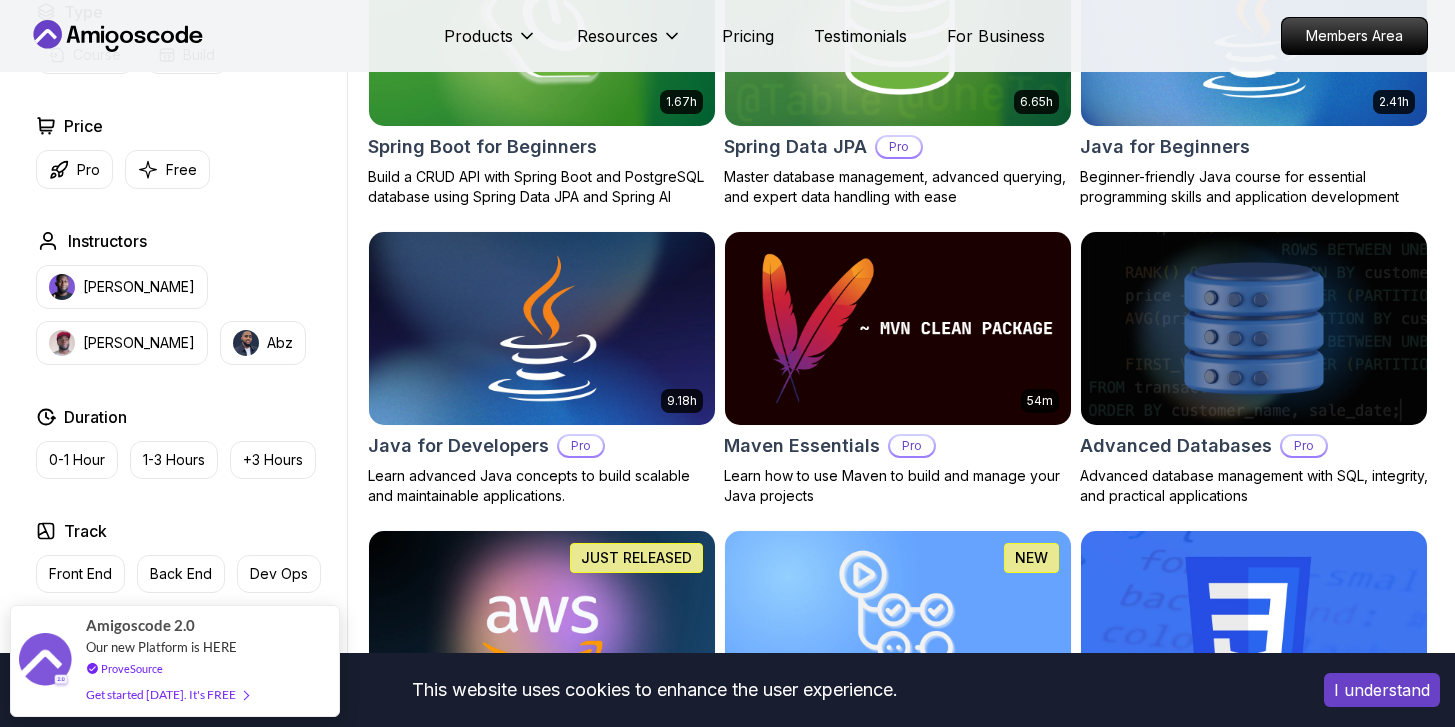 click at bounding box center (541, 328) 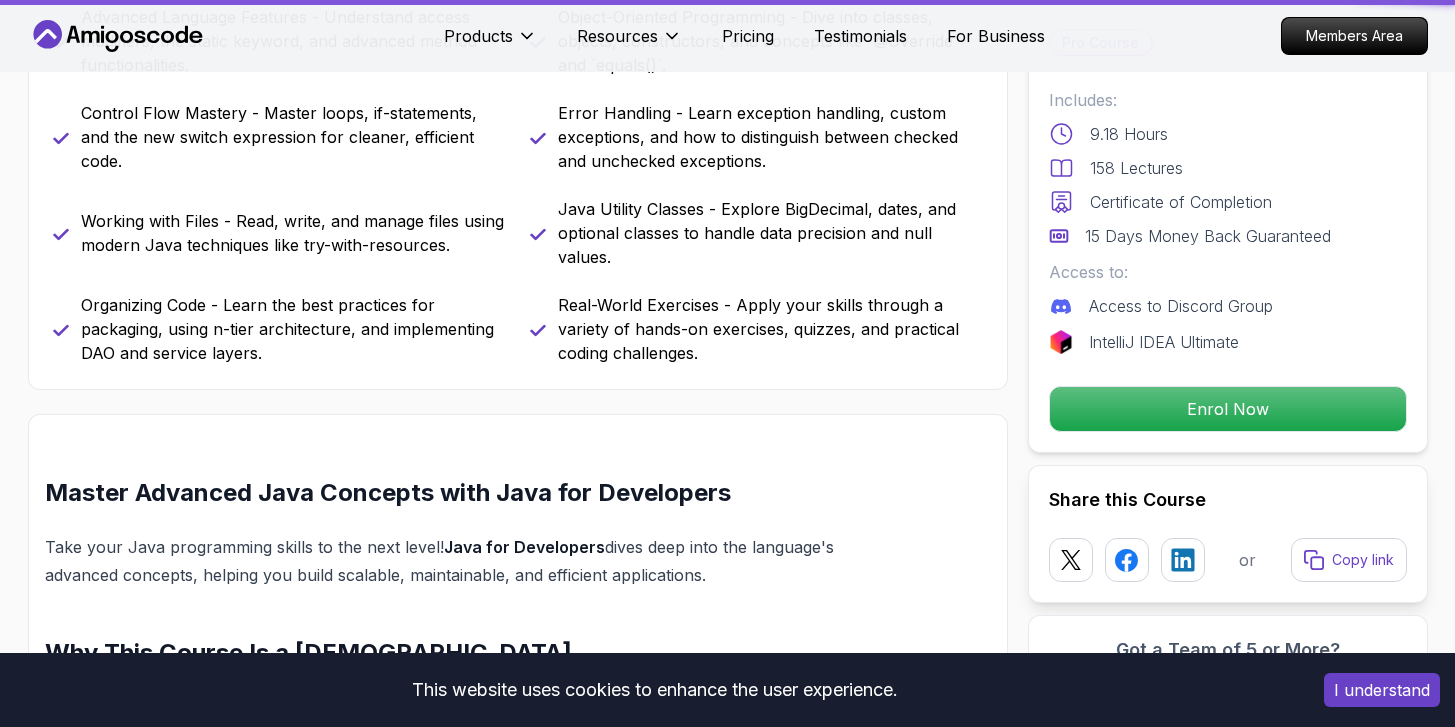 scroll, scrollTop: 0, scrollLeft: 0, axis: both 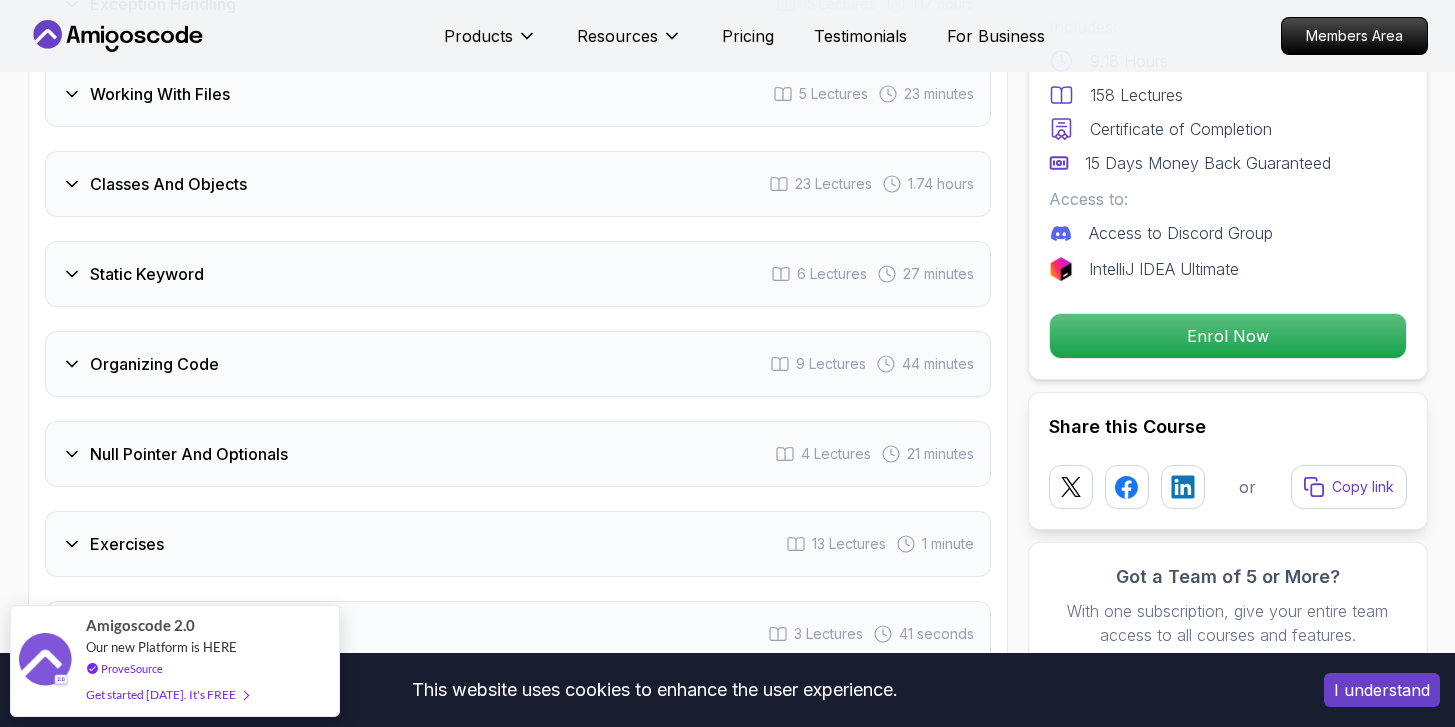 click 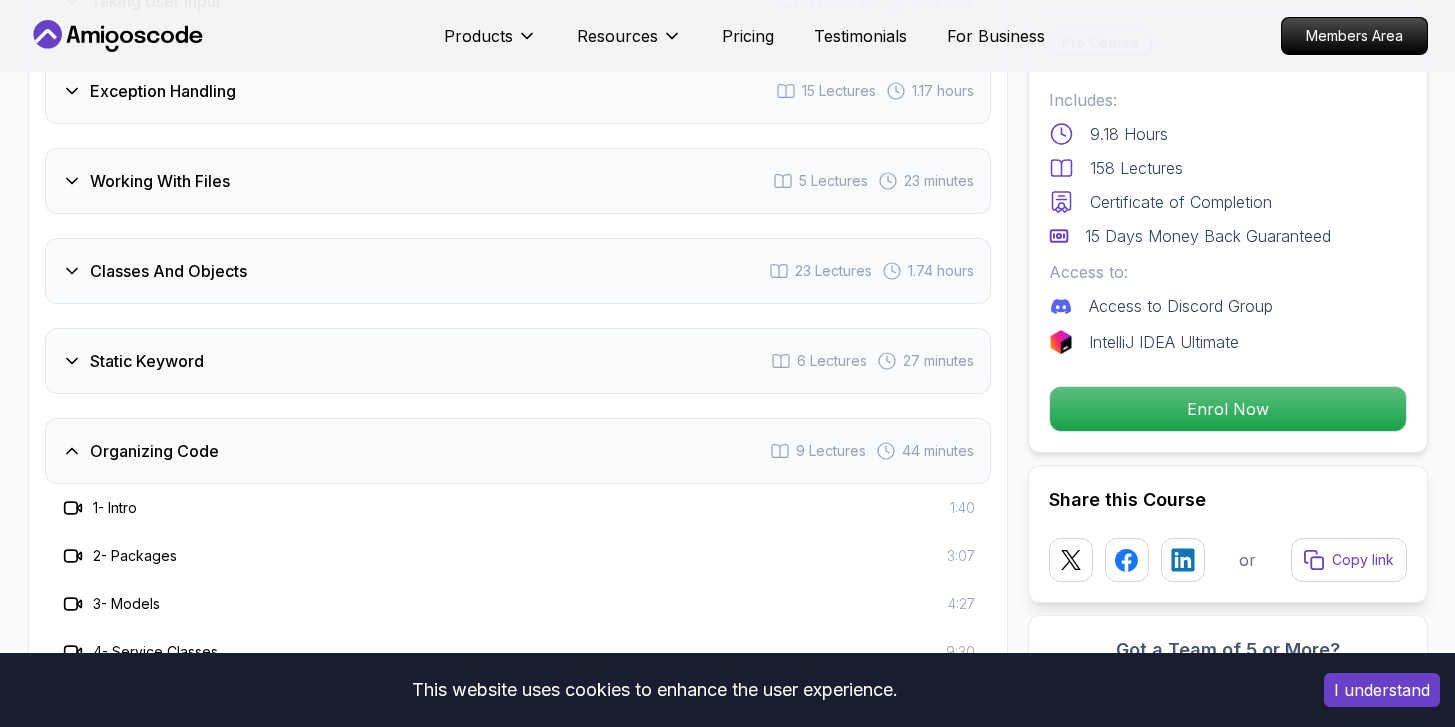 scroll, scrollTop: 3625, scrollLeft: 0, axis: vertical 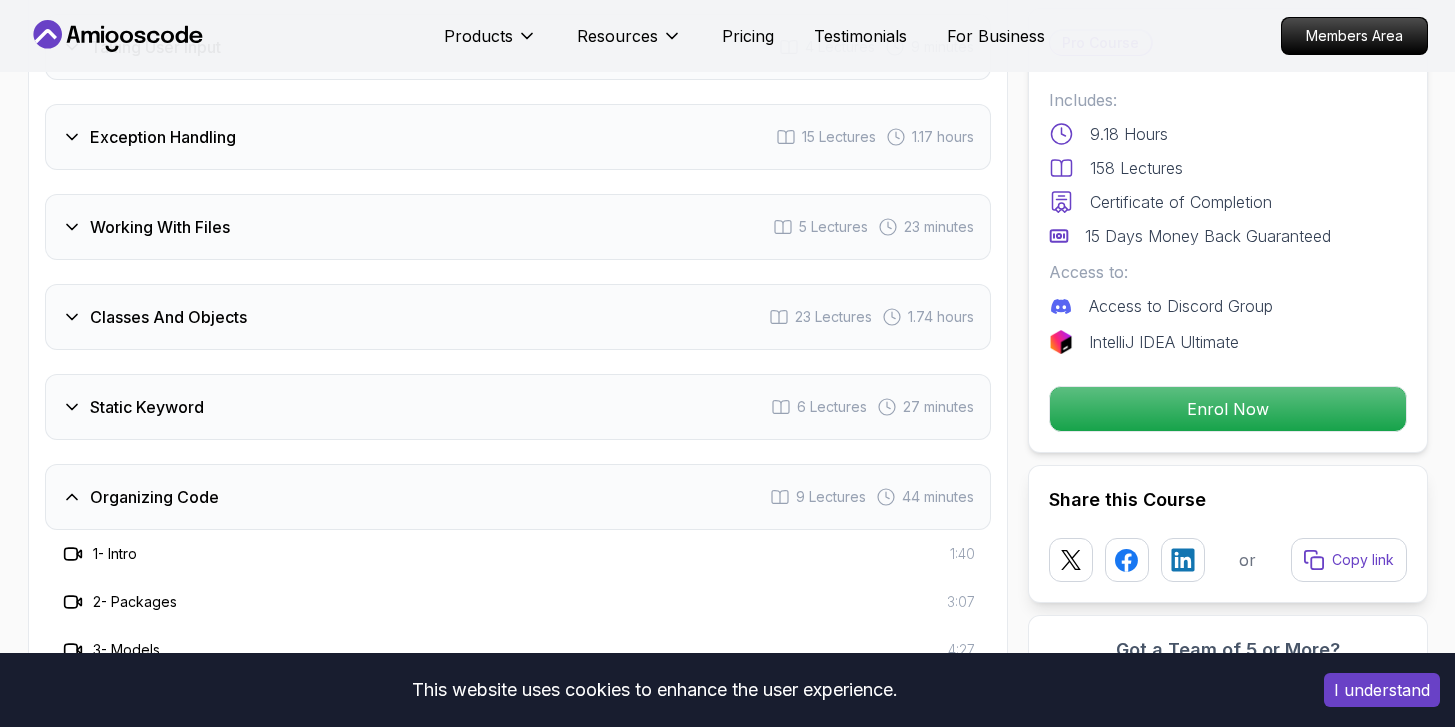 click 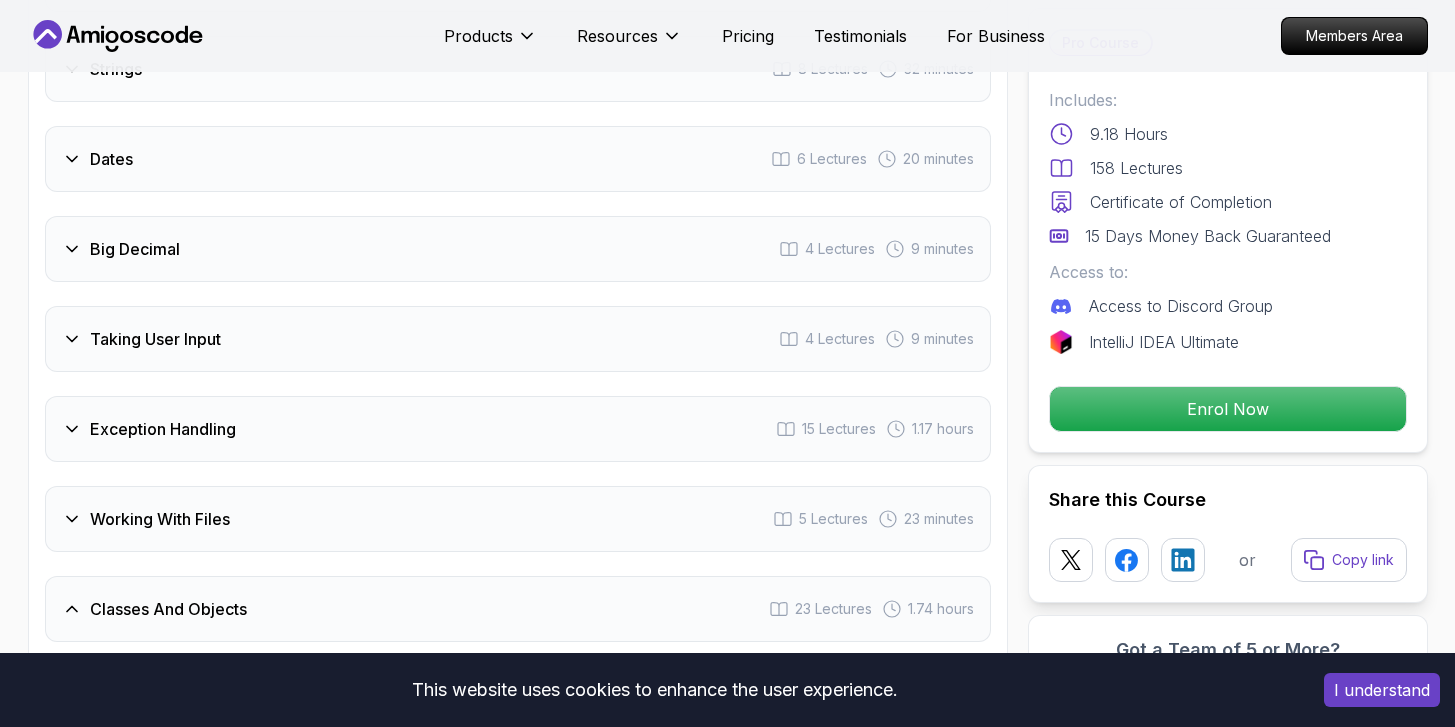 scroll, scrollTop: 3305, scrollLeft: 0, axis: vertical 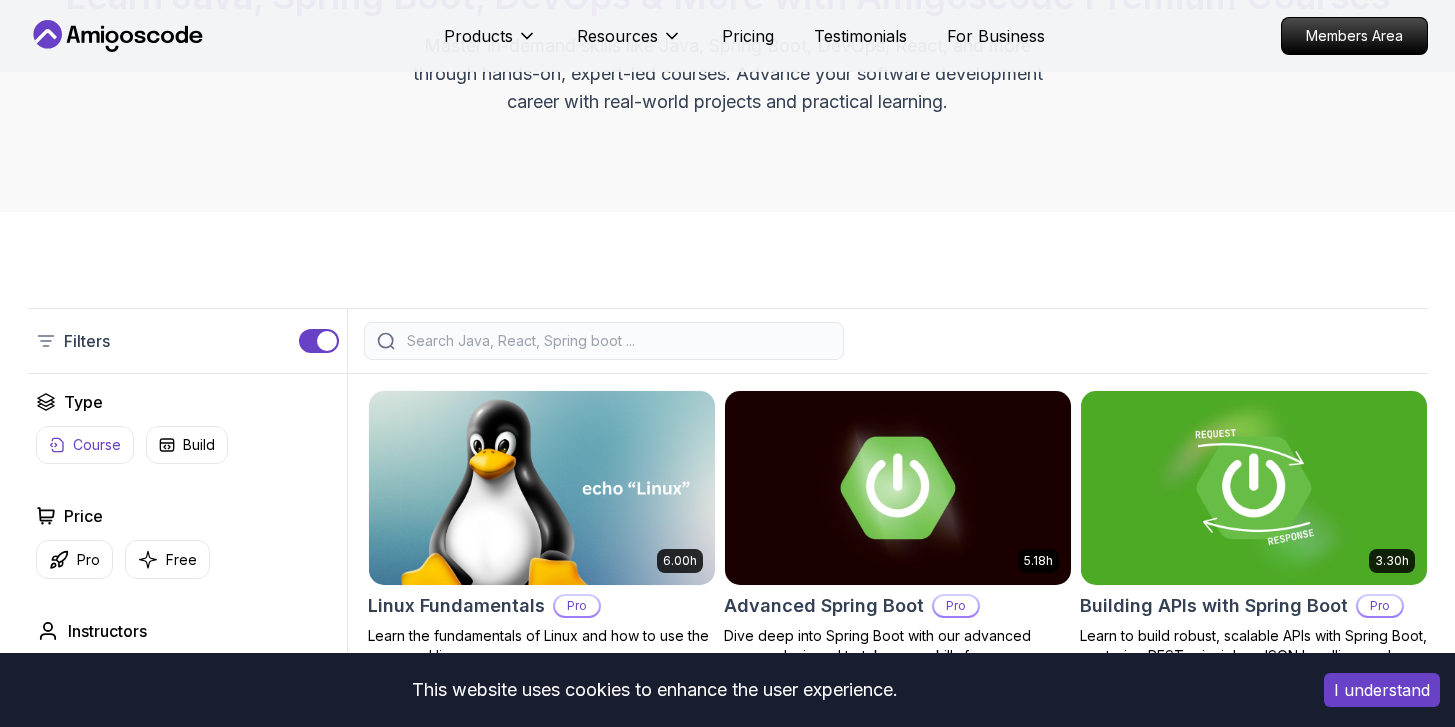 click on "Course" at bounding box center (97, 445) 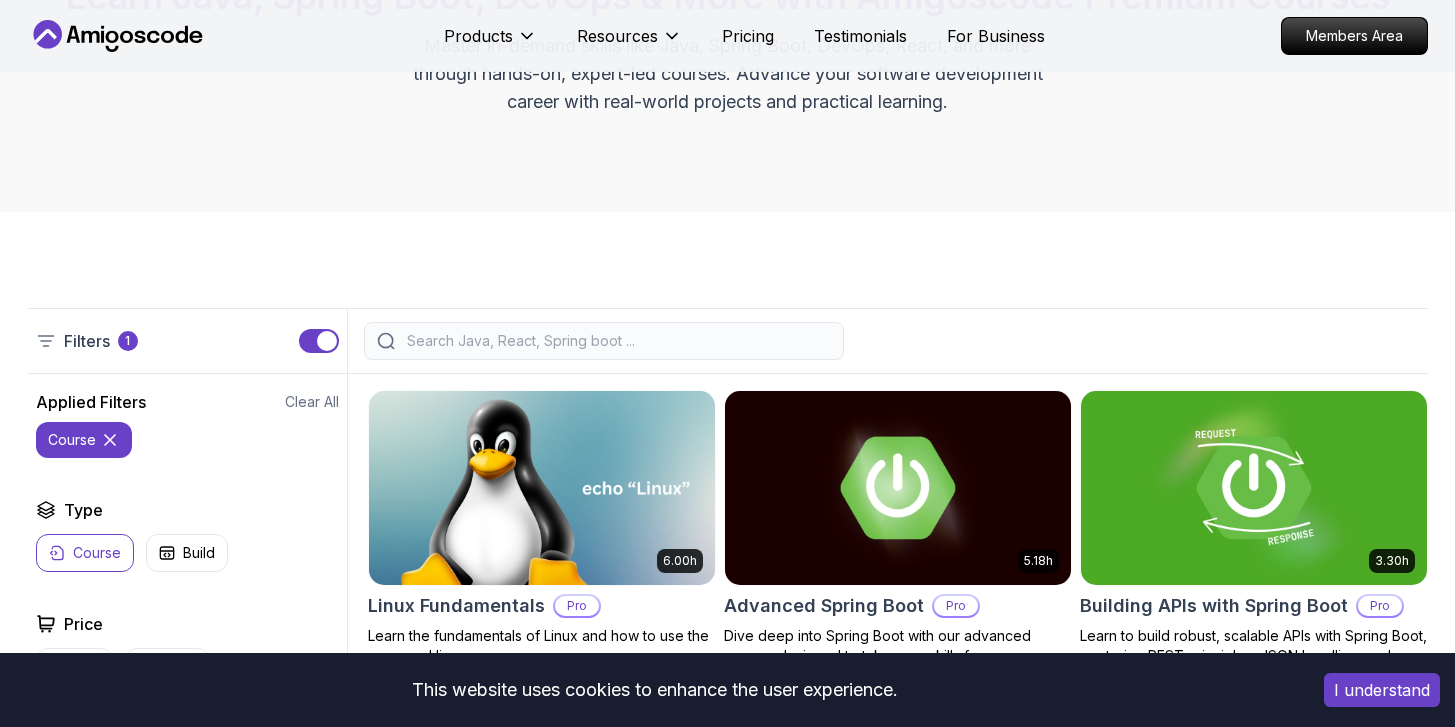 click 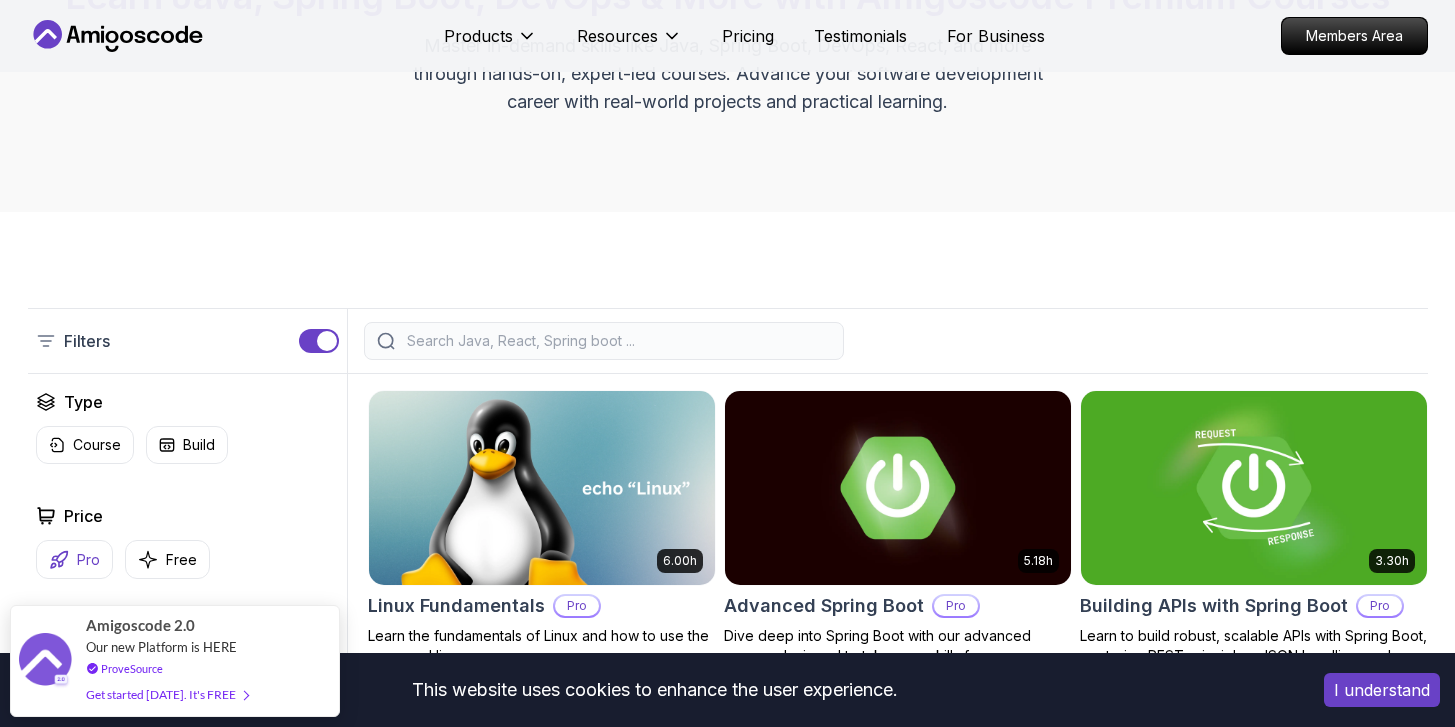 click on "Pro" at bounding box center (88, 560) 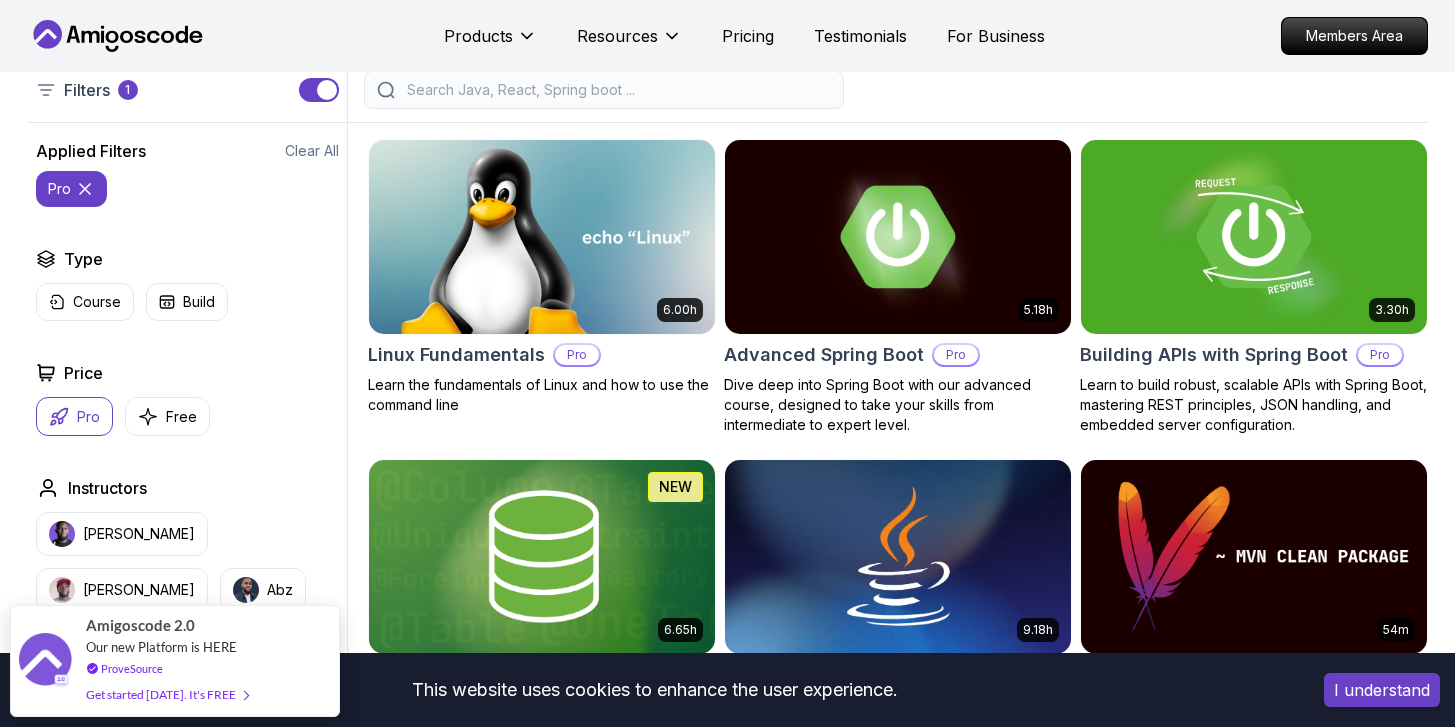 scroll, scrollTop: 518, scrollLeft: 0, axis: vertical 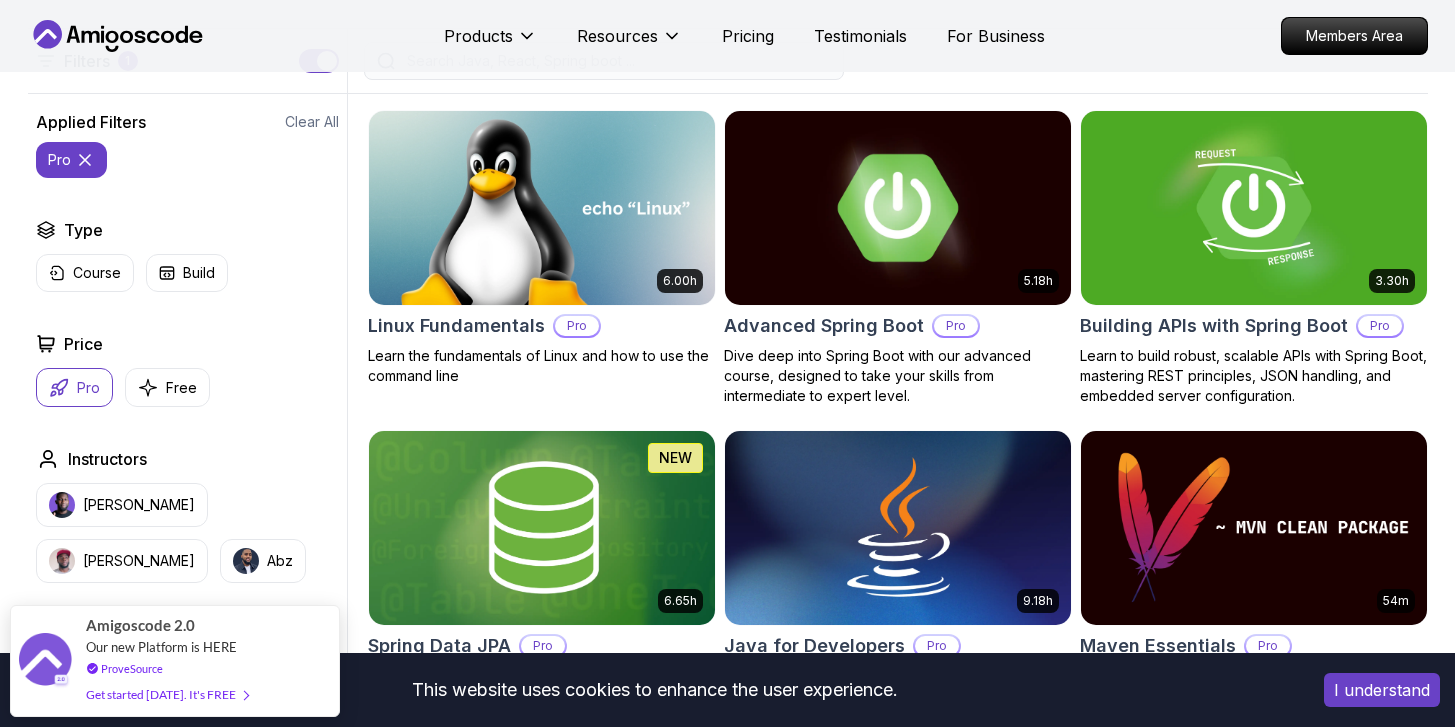 click at bounding box center [897, 207] 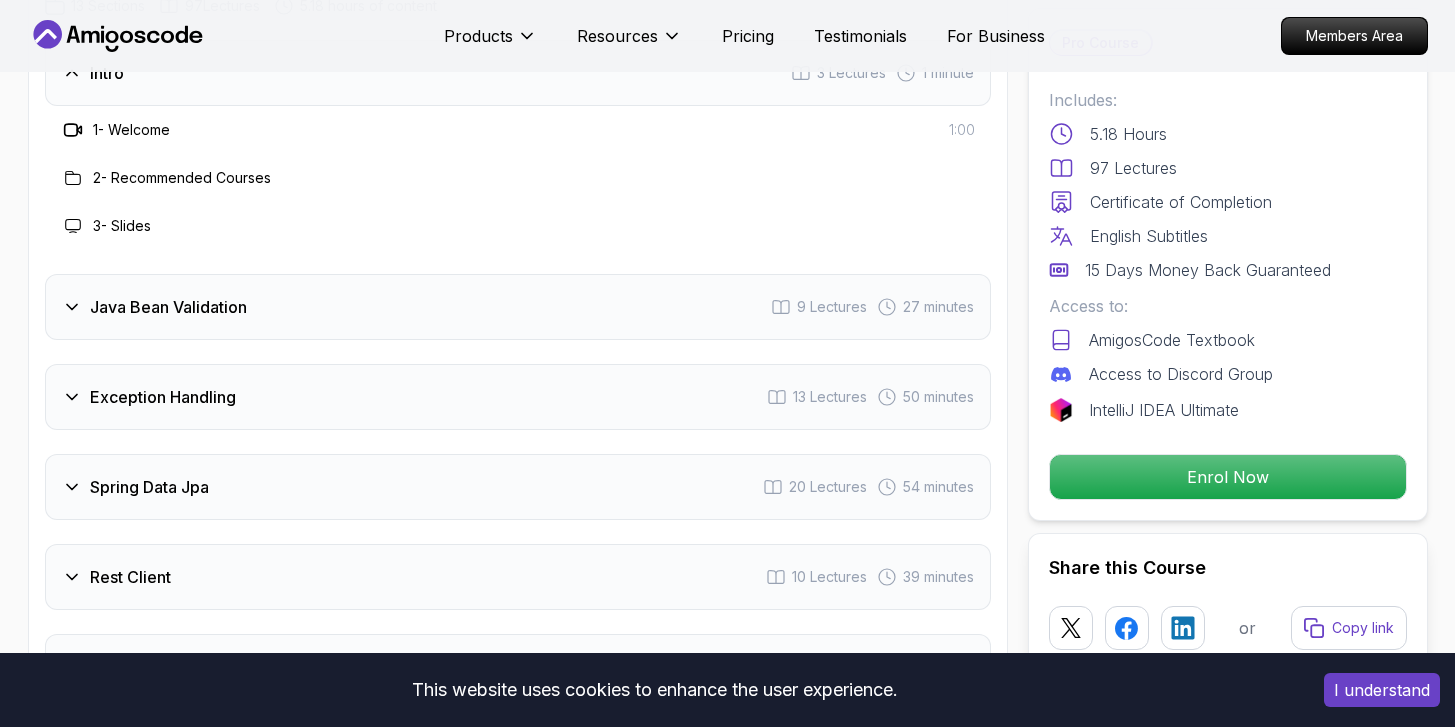 scroll, scrollTop: 2784, scrollLeft: 0, axis: vertical 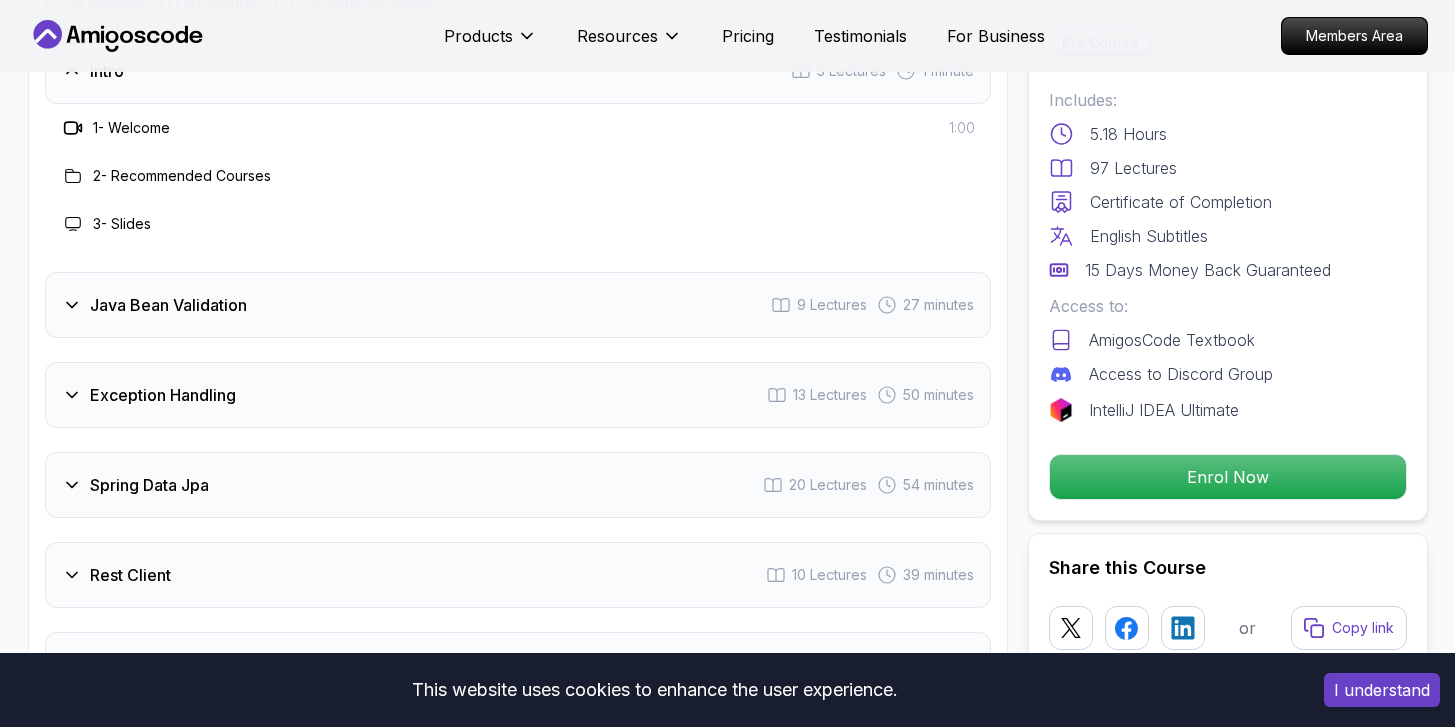 click on "Java Bean Validation" at bounding box center [168, 305] 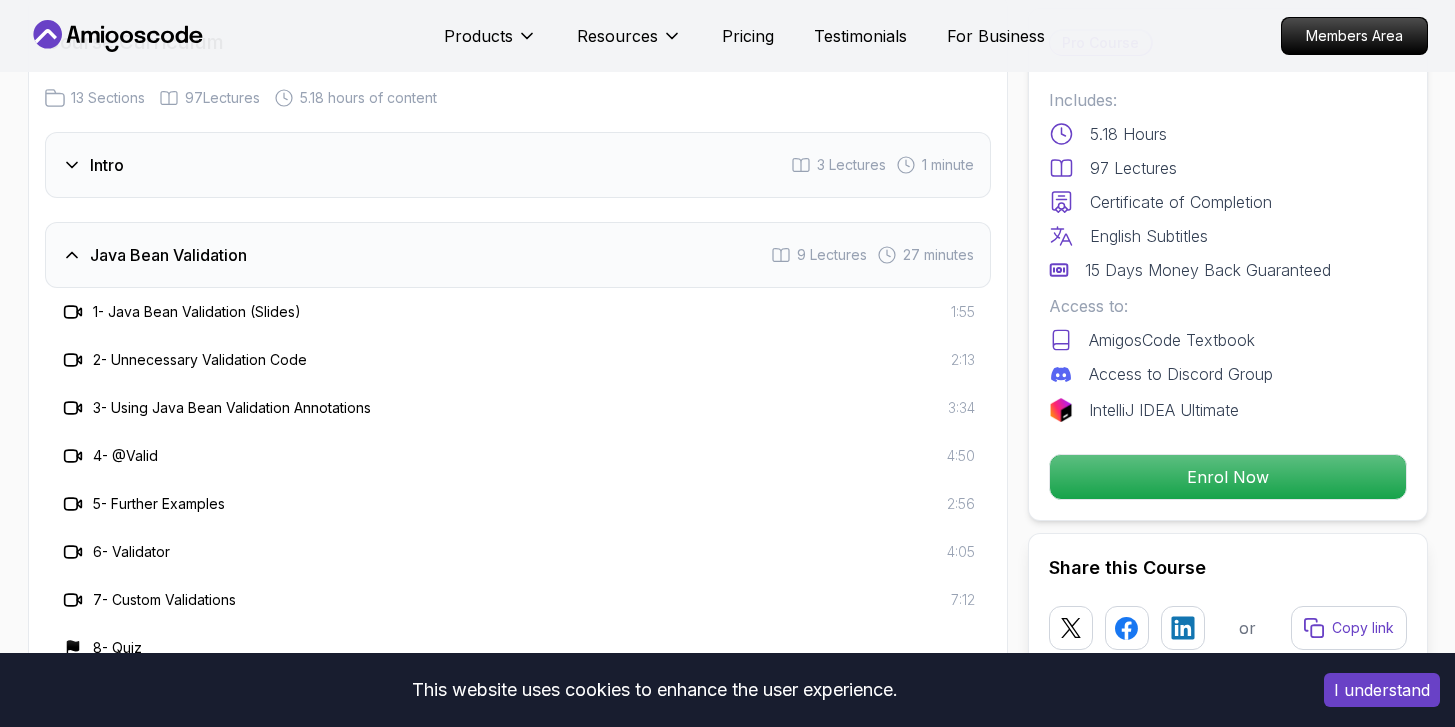 scroll, scrollTop: 2638, scrollLeft: 0, axis: vertical 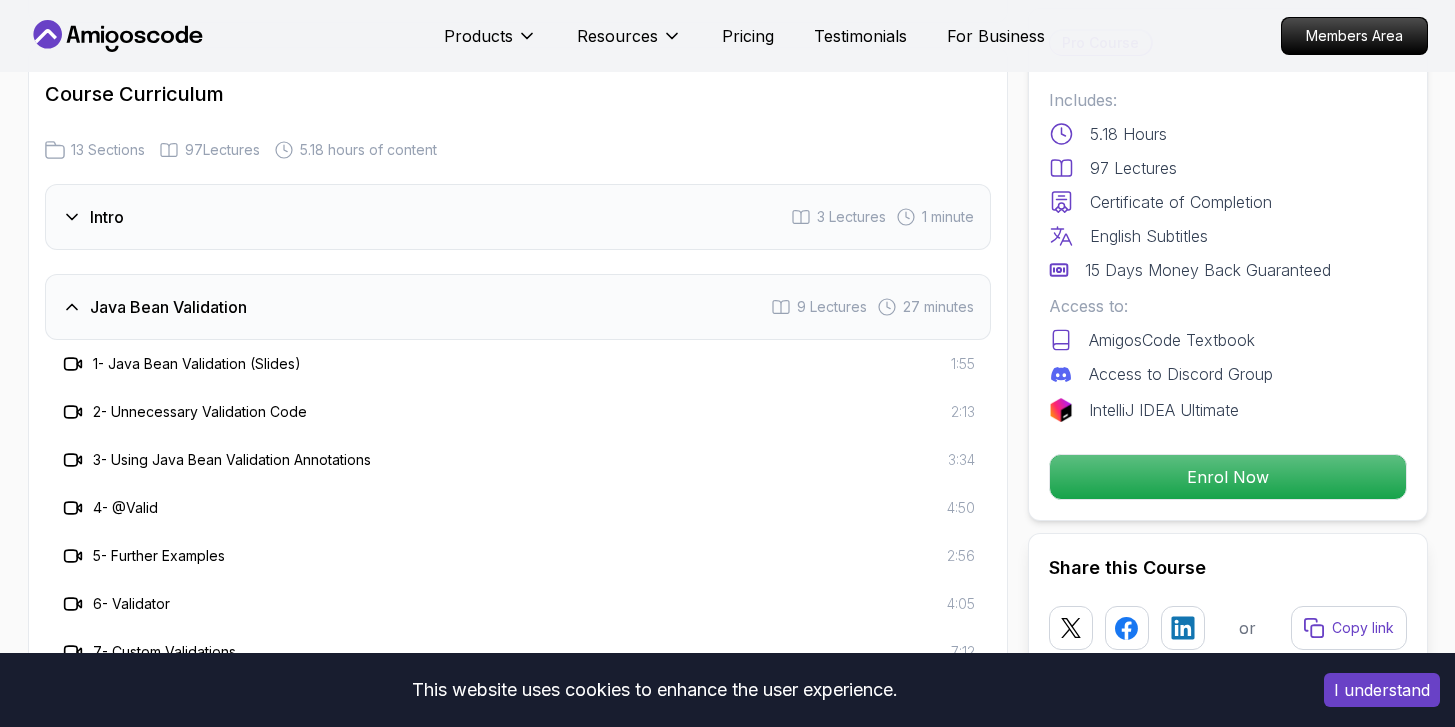 click on "Java Bean Validation" at bounding box center (154, 307) 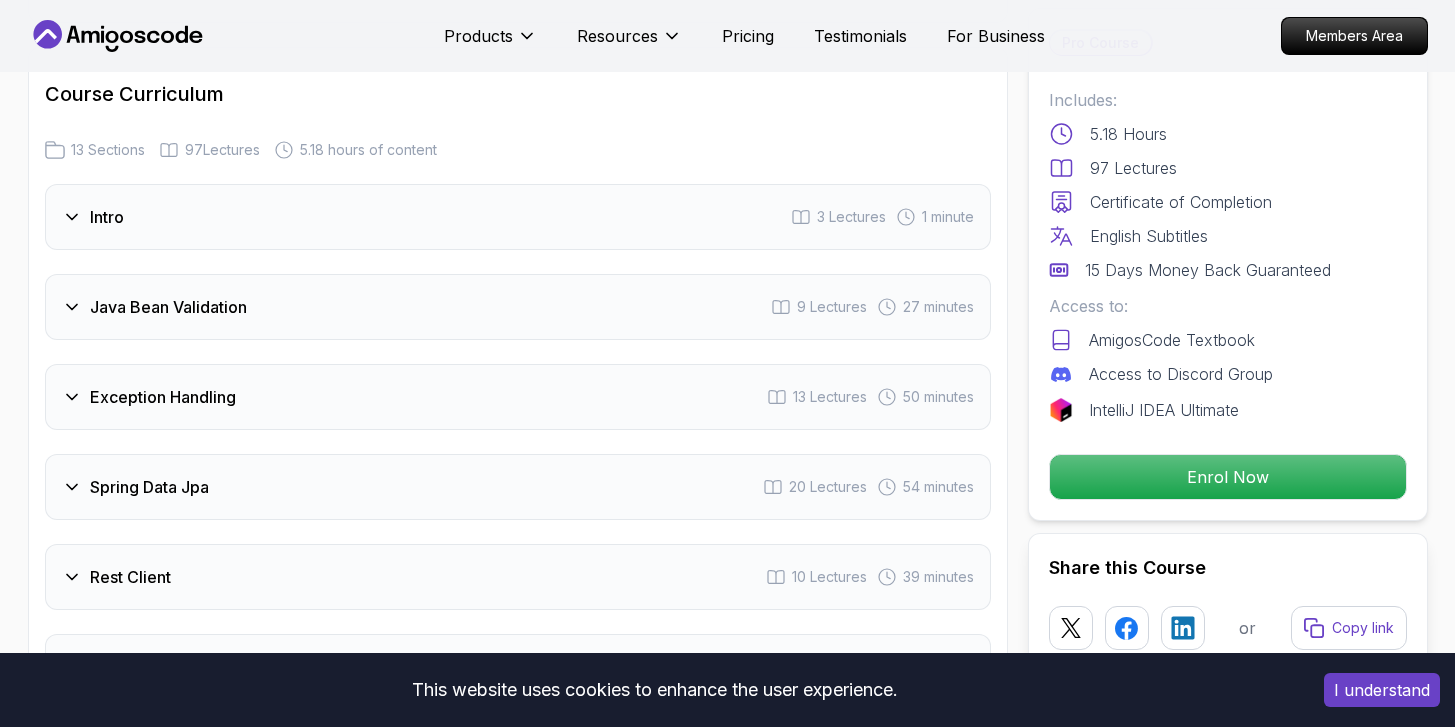 click on "Exception Handling 13   Lectures     50 minutes" at bounding box center (518, 397) 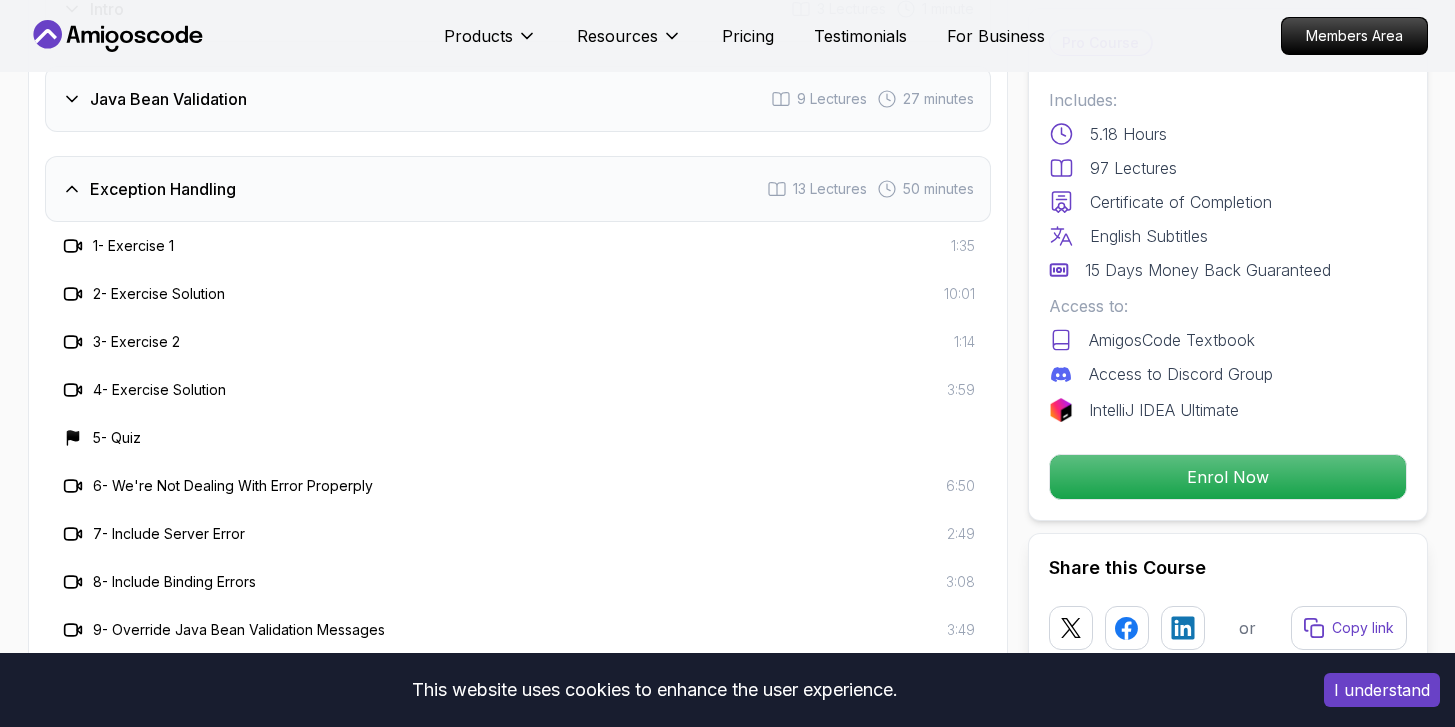 scroll, scrollTop: 2829, scrollLeft: 0, axis: vertical 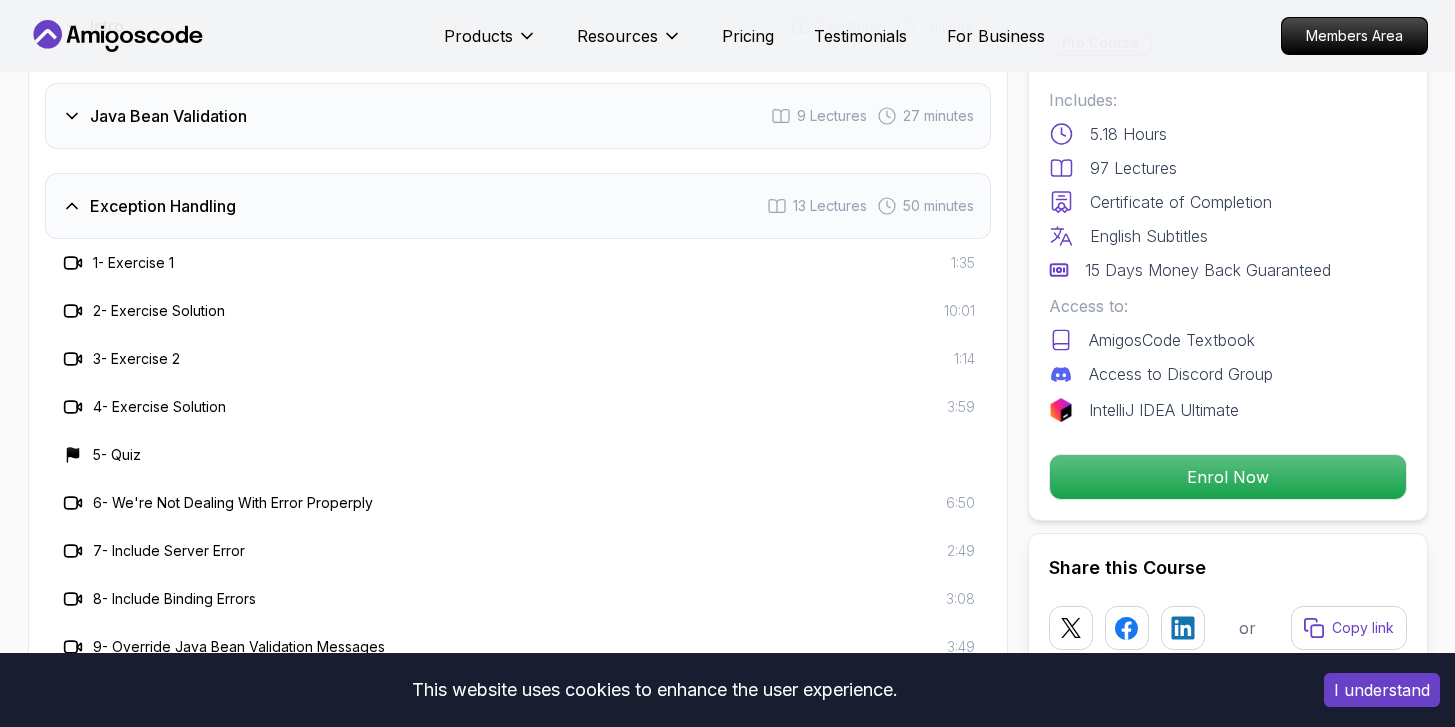 click 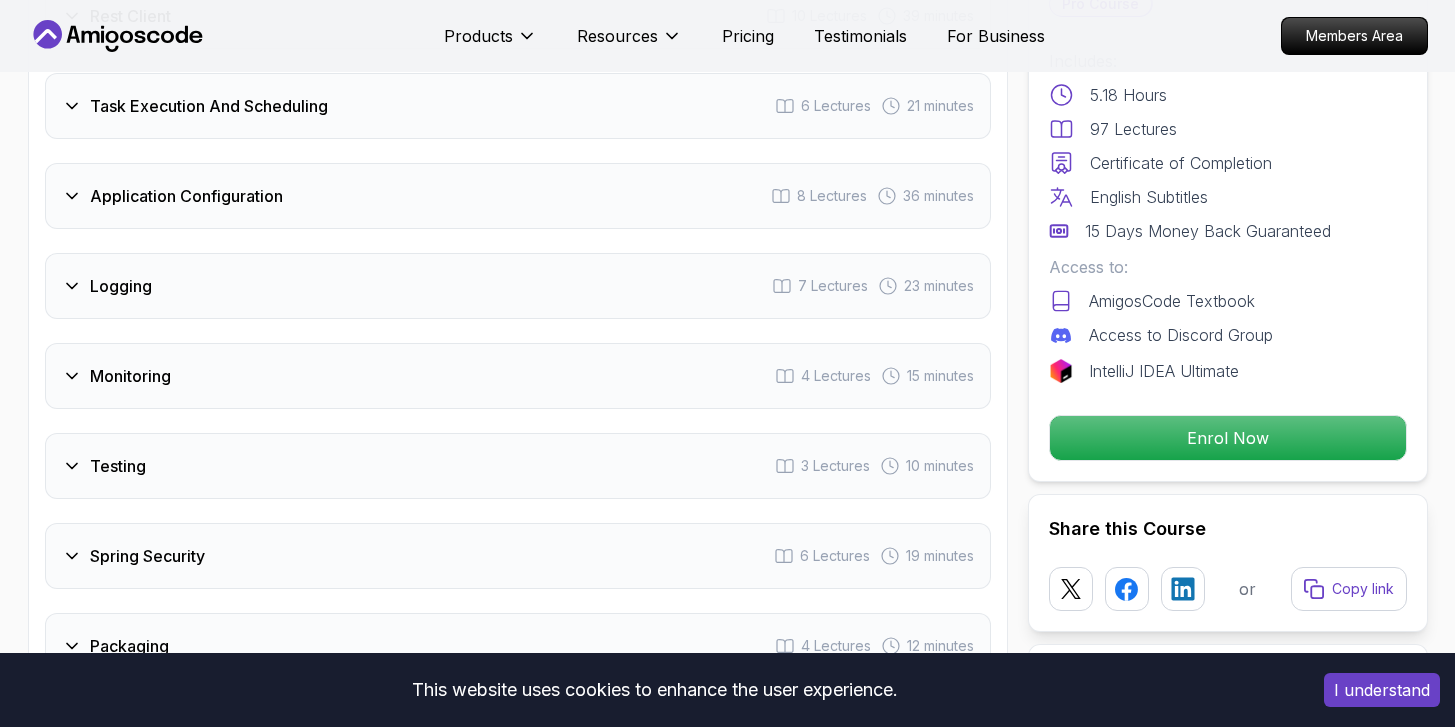scroll, scrollTop: 3241, scrollLeft: 0, axis: vertical 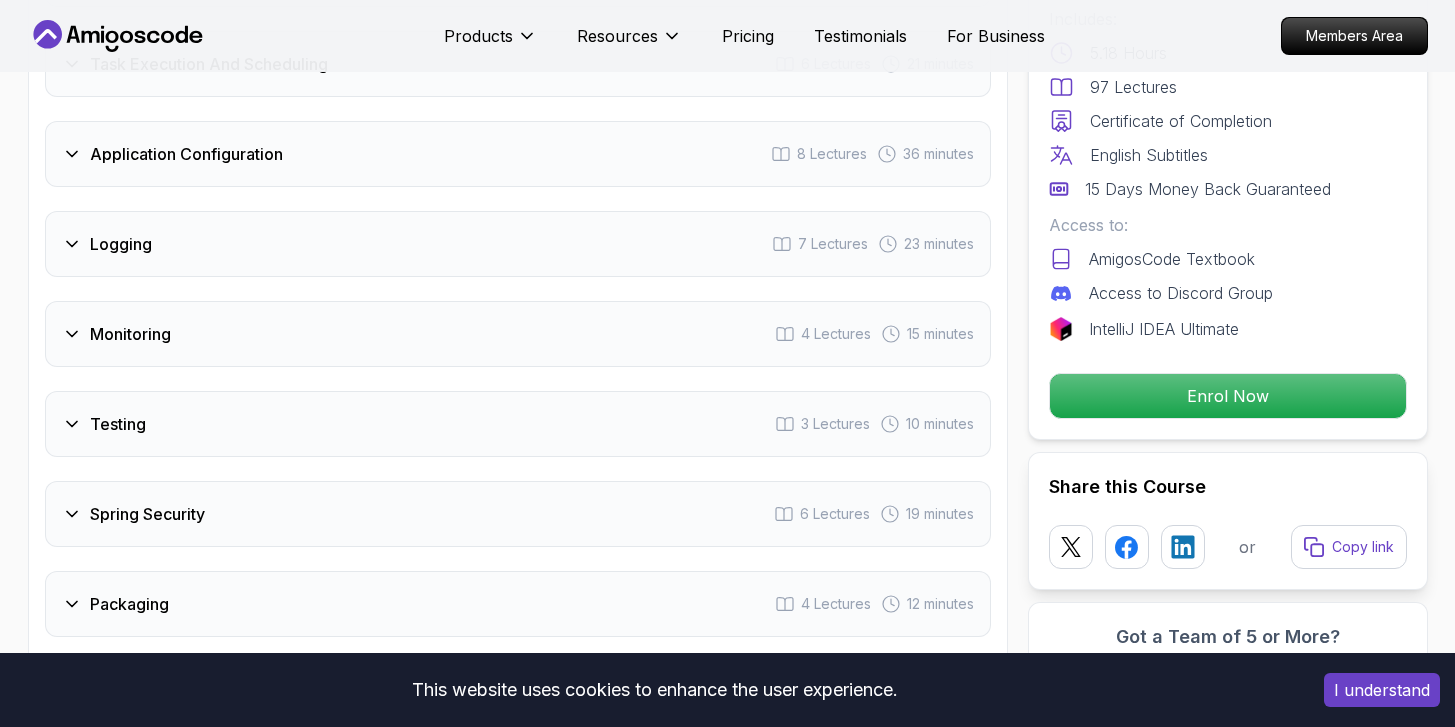 click 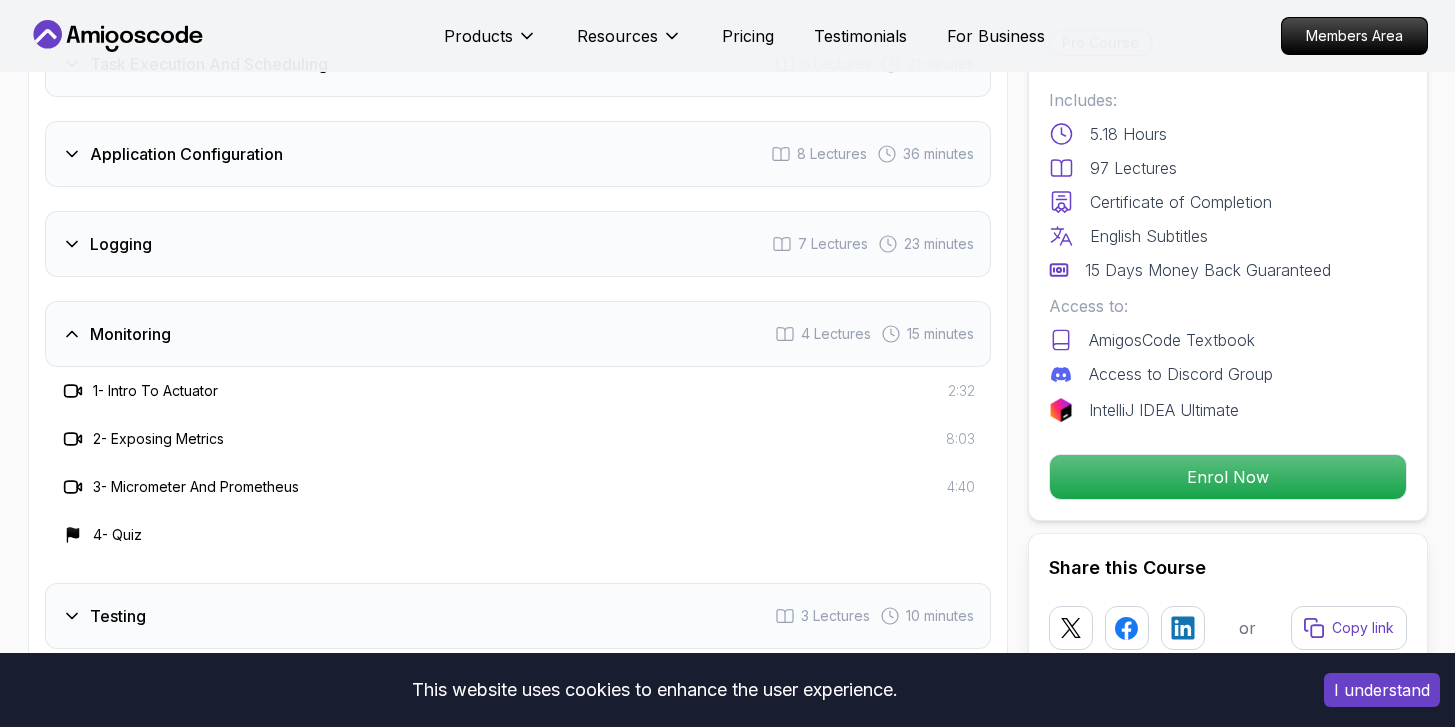 click 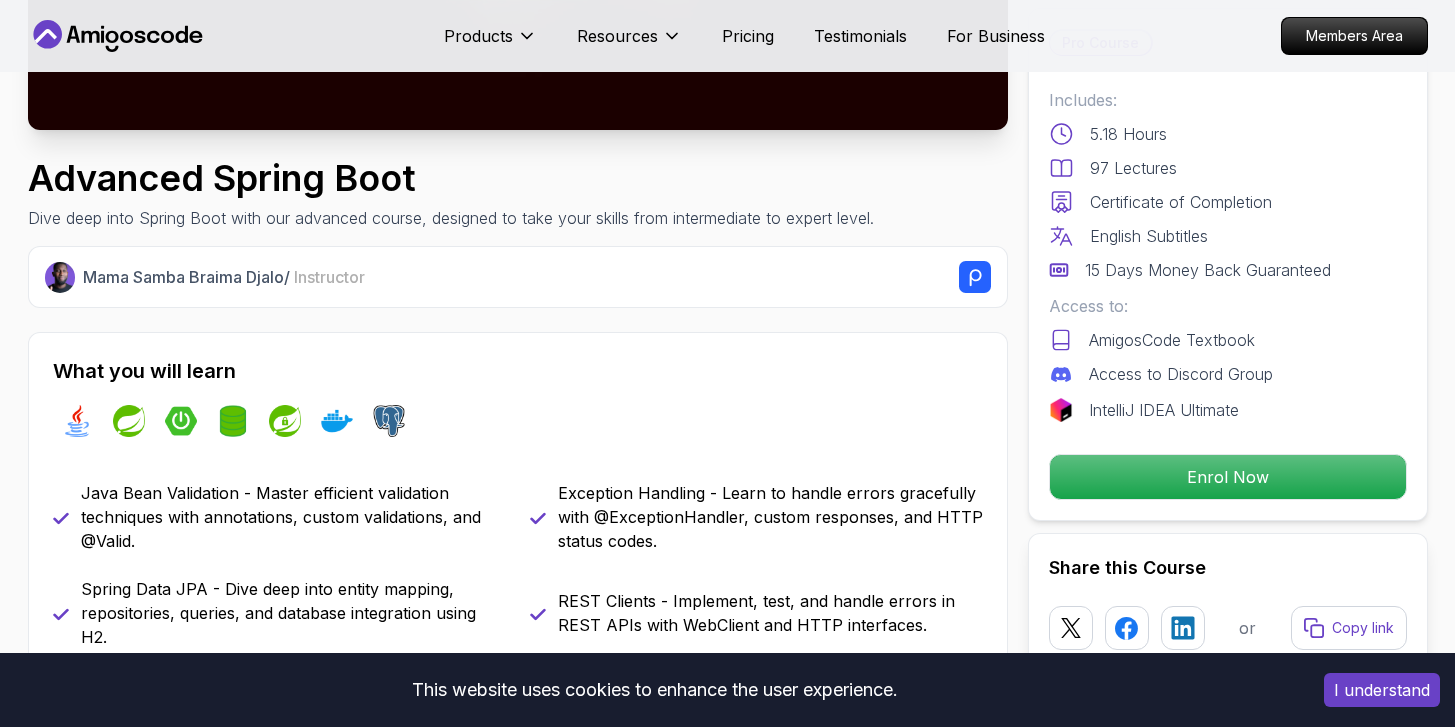 scroll, scrollTop: 0, scrollLeft: 0, axis: both 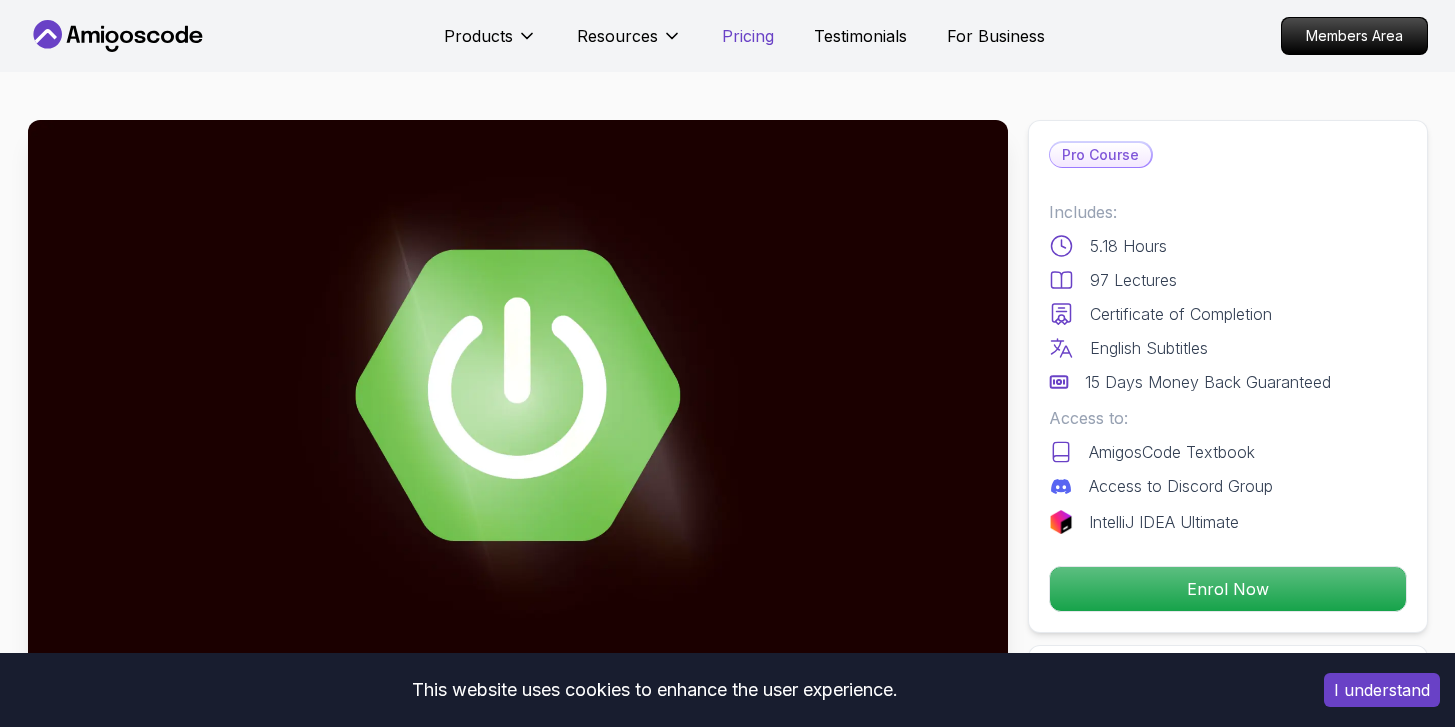 click on "Pricing" at bounding box center (748, 36) 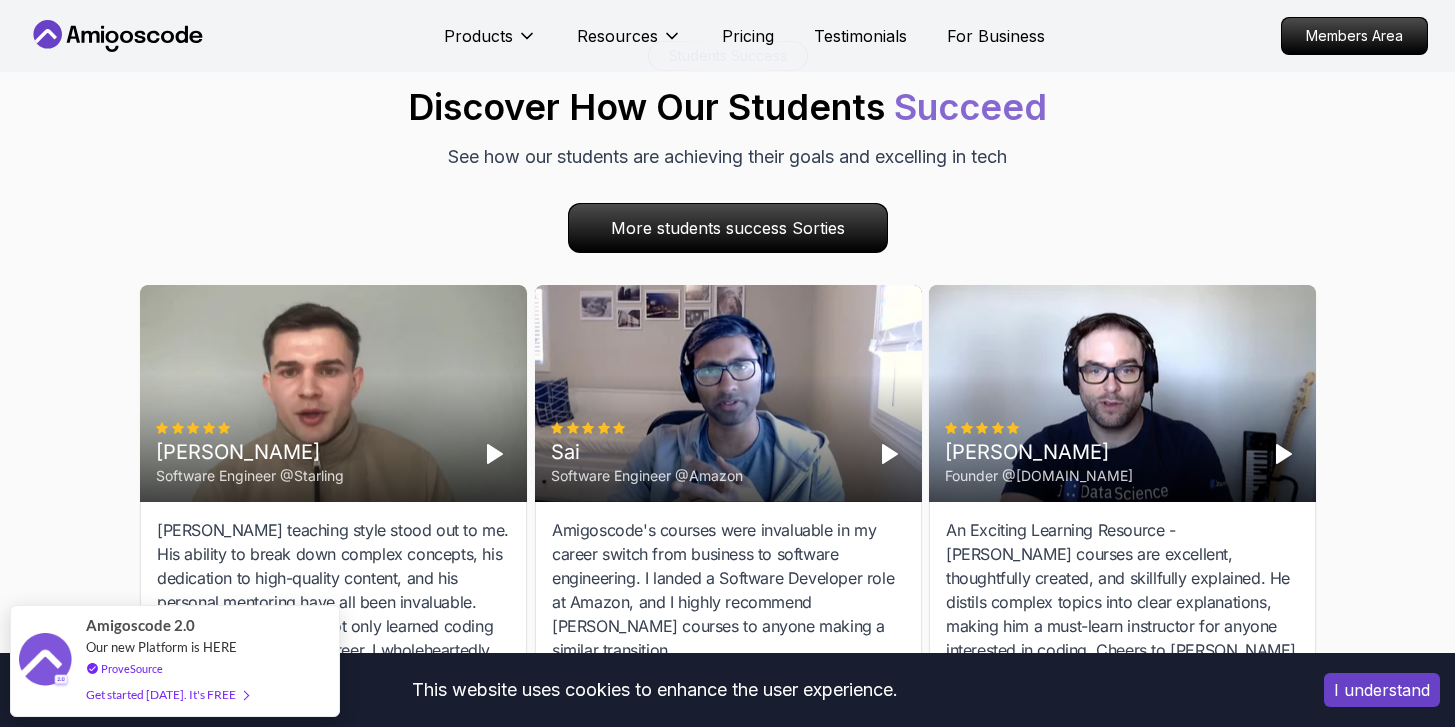 scroll, scrollTop: 5880, scrollLeft: 0, axis: vertical 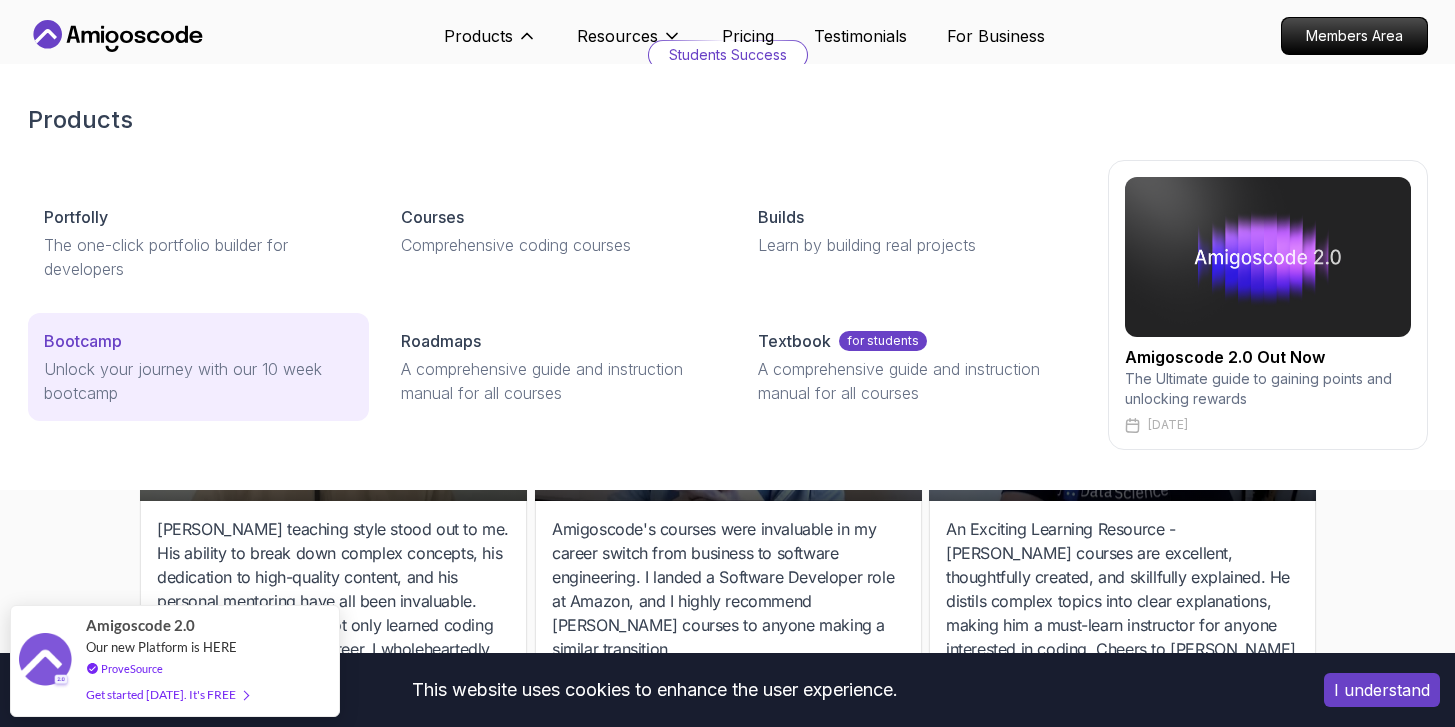 click on "Unlock your journey with our 10 week bootcamp" at bounding box center (198, 381) 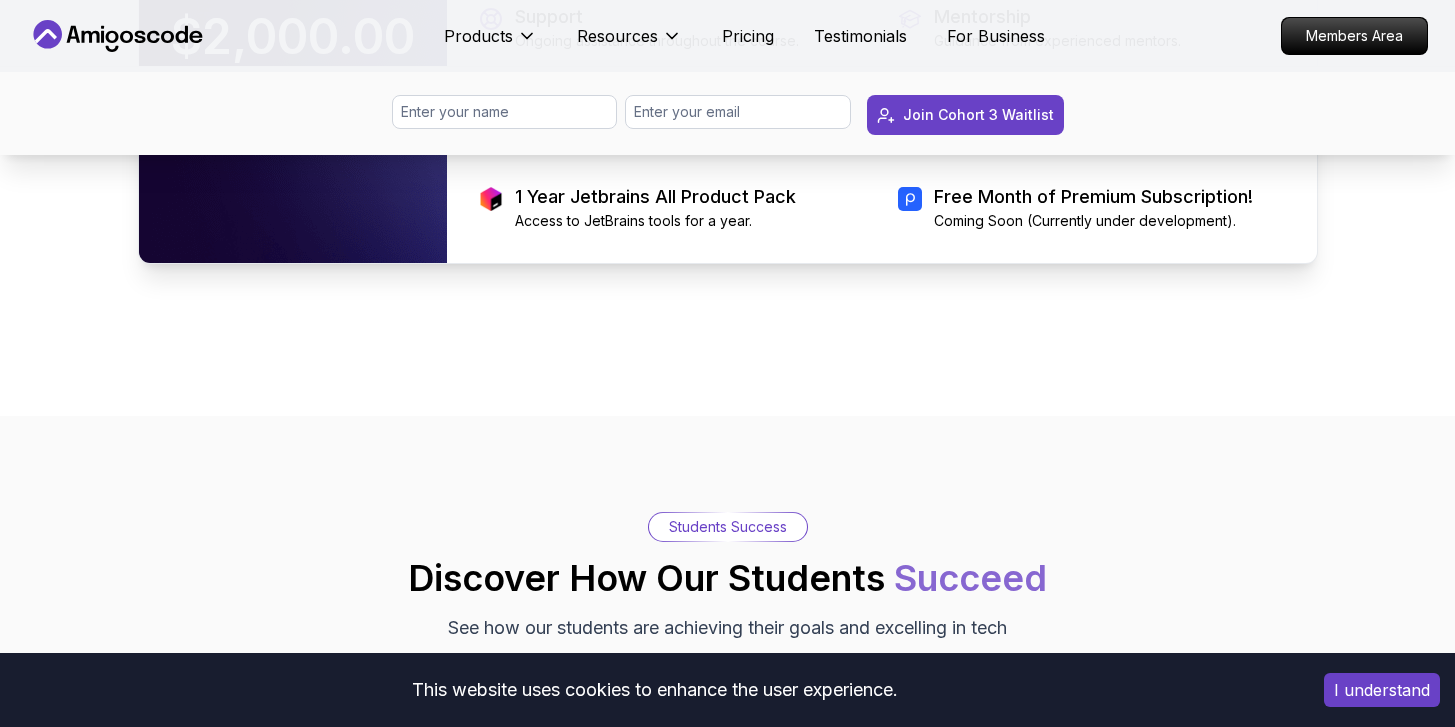 scroll, scrollTop: 4523, scrollLeft: 0, axis: vertical 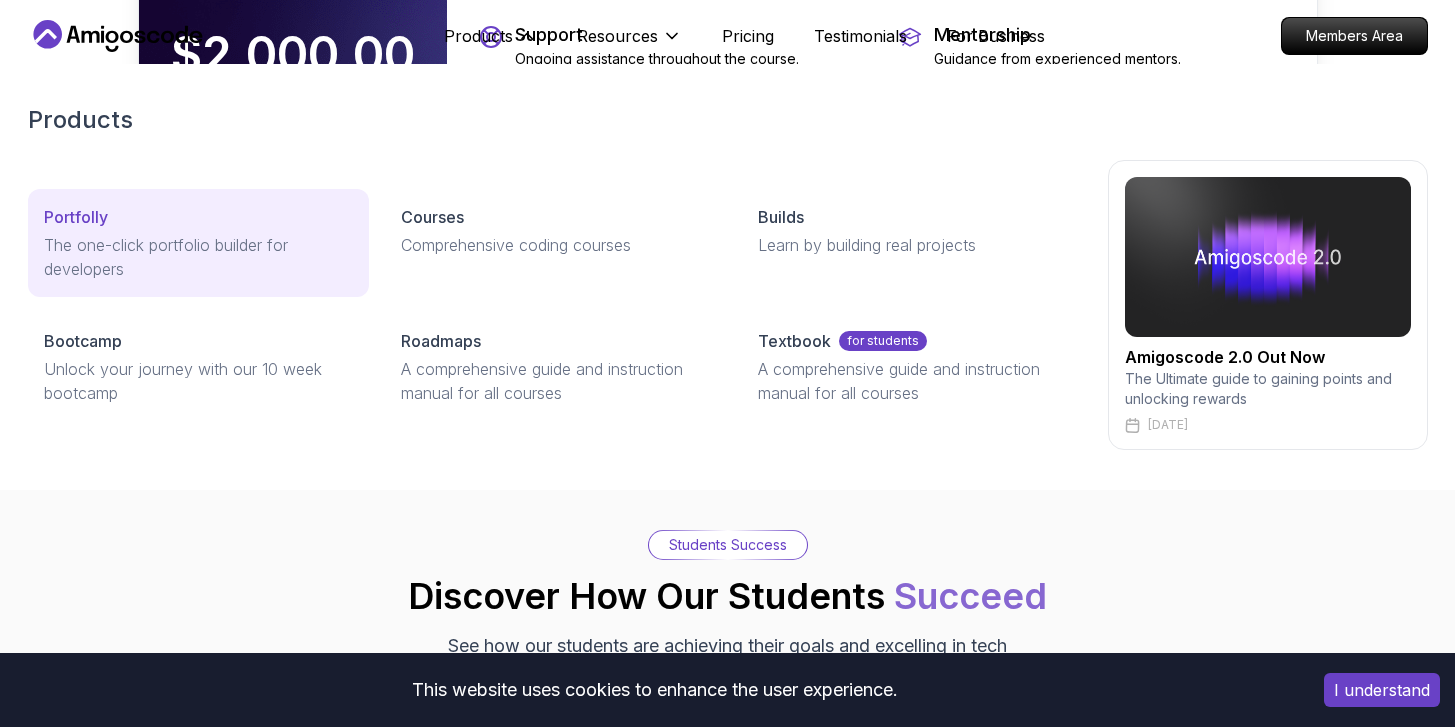 click on "The one-click portfolio builder for developers" at bounding box center [198, 257] 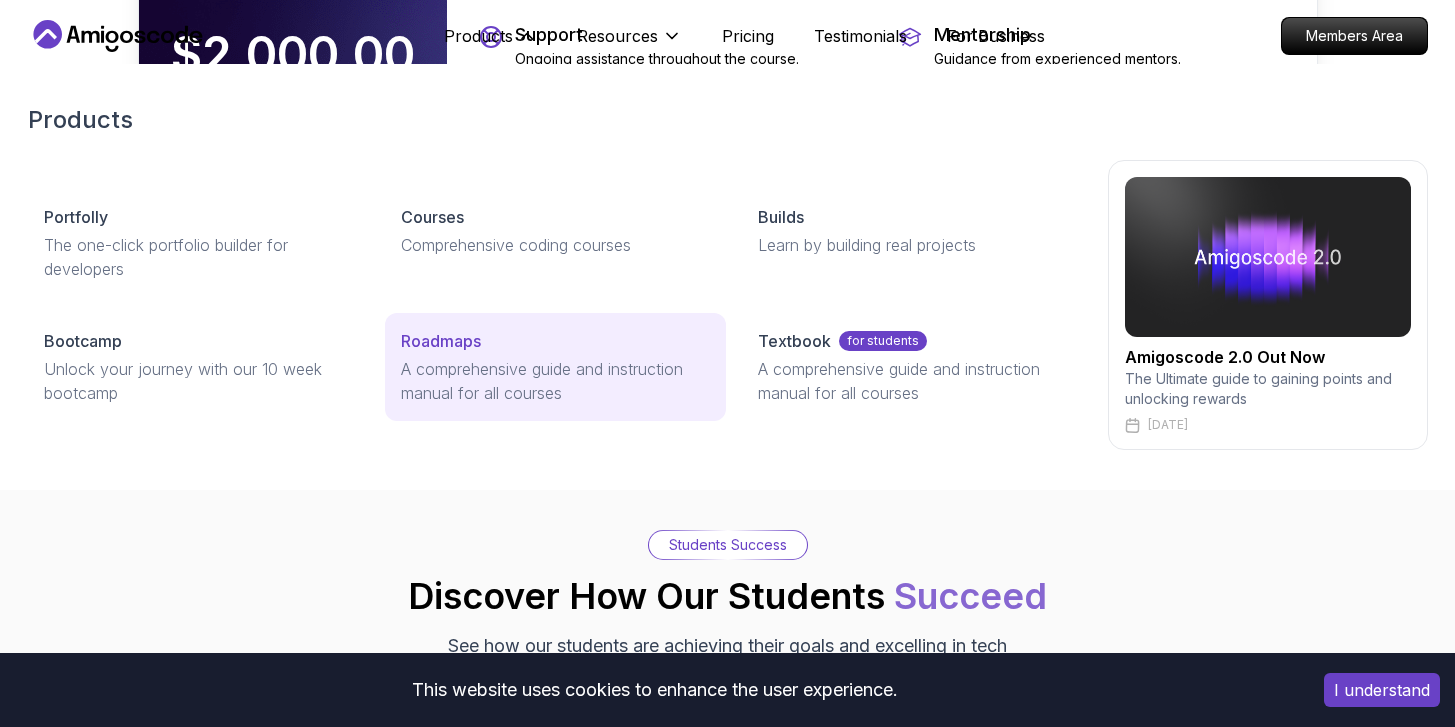 click on "Roadmaps" at bounding box center [441, 341] 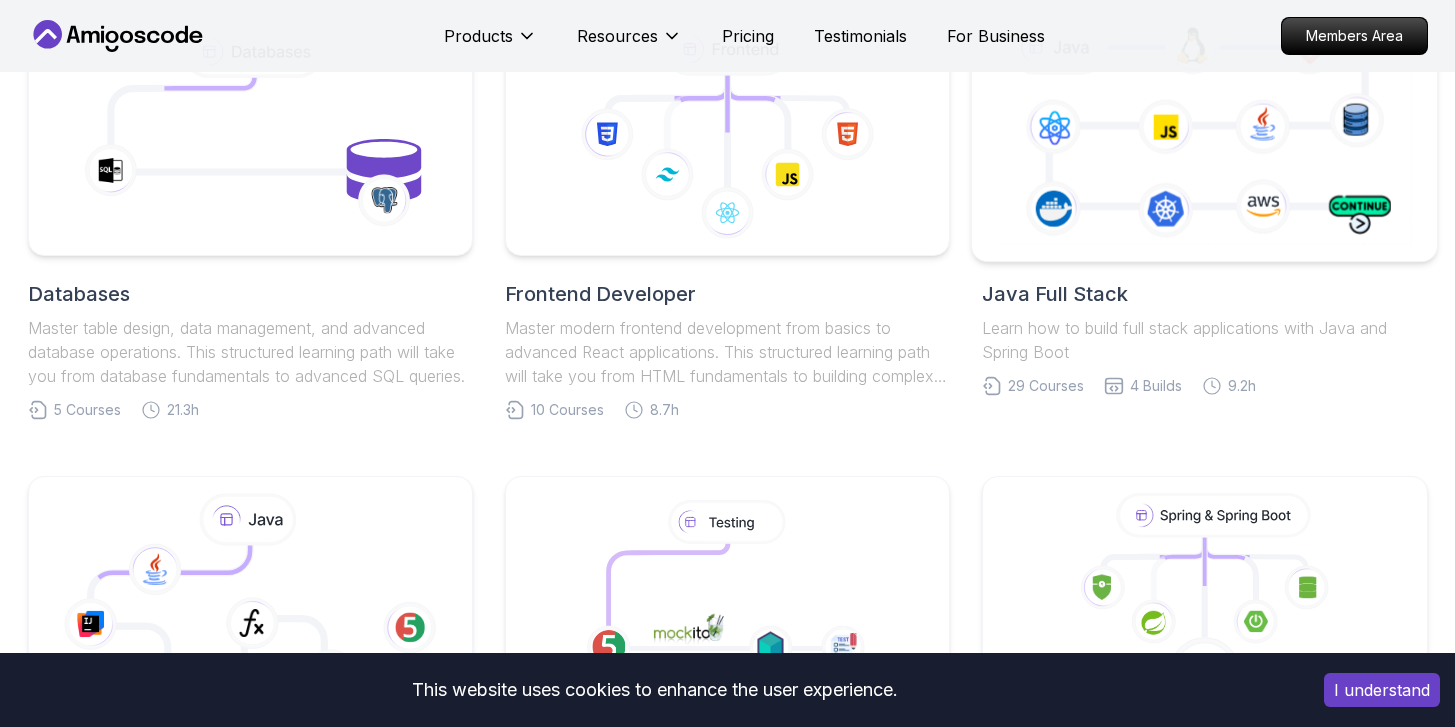 scroll, scrollTop: 512, scrollLeft: 0, axis: vertical 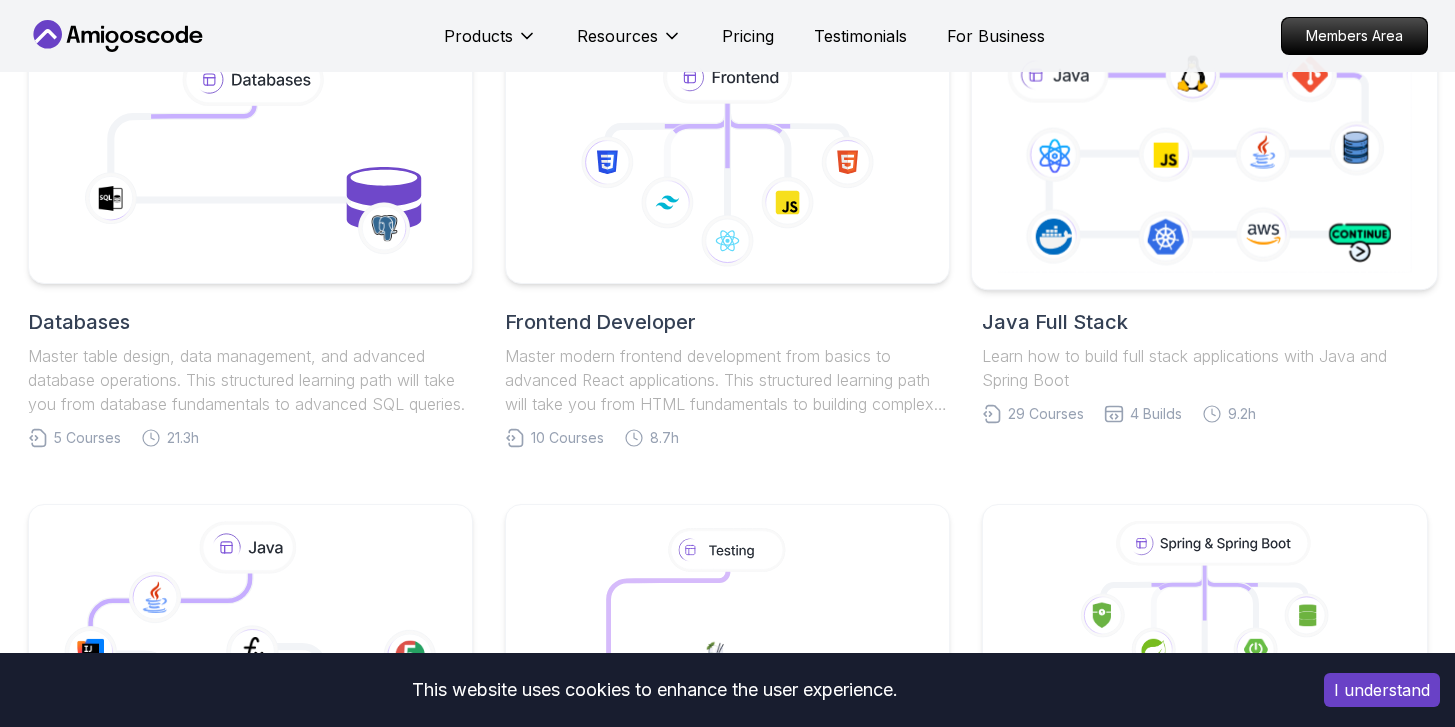 click 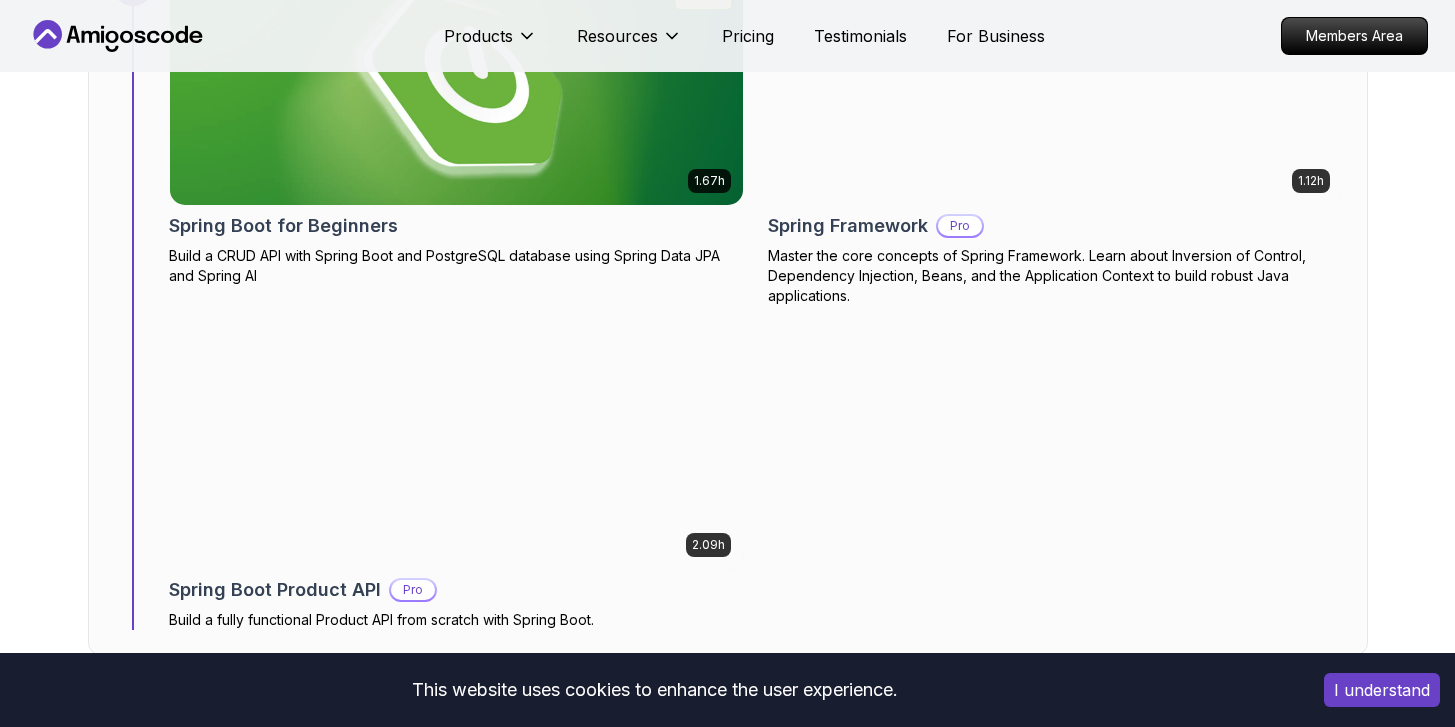 scroll, scrollTop: 7574, scrollLeft: 0, axis: vertical 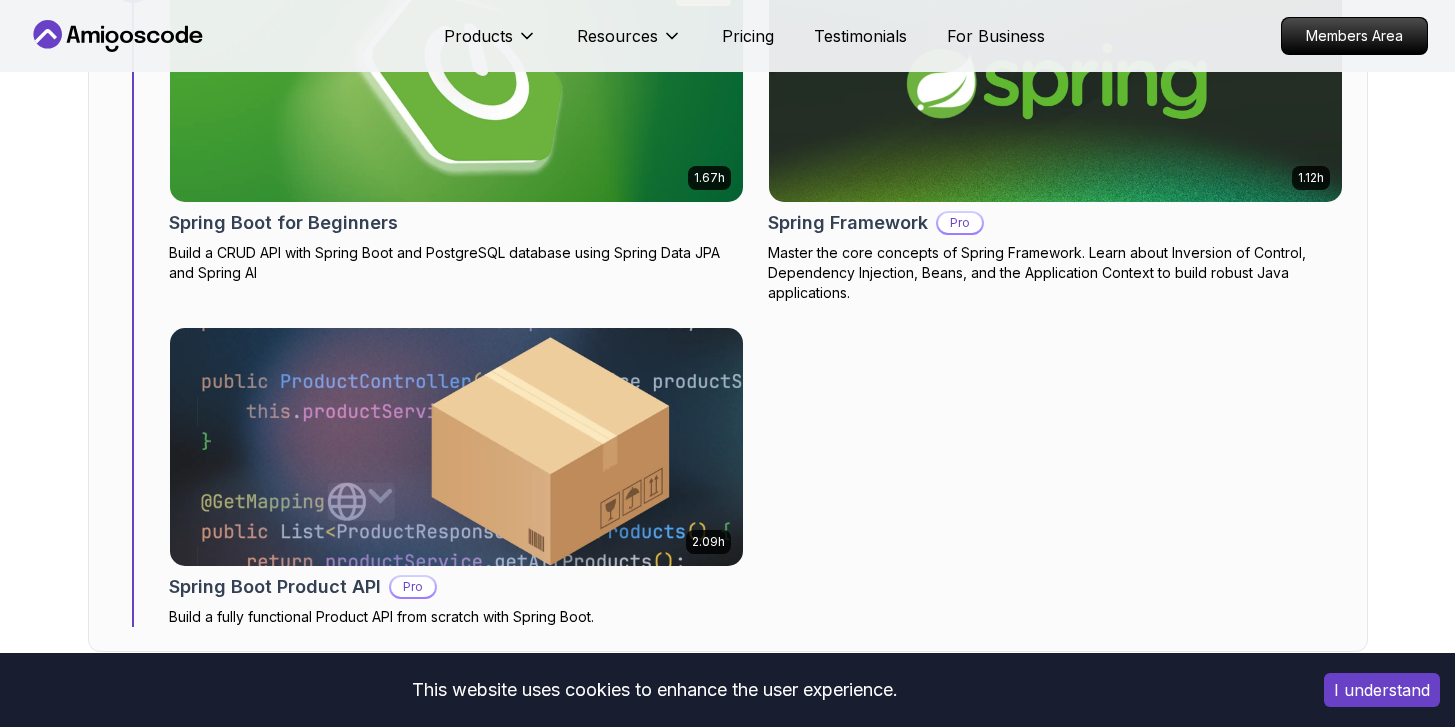 click at bounding box center (456, 447) 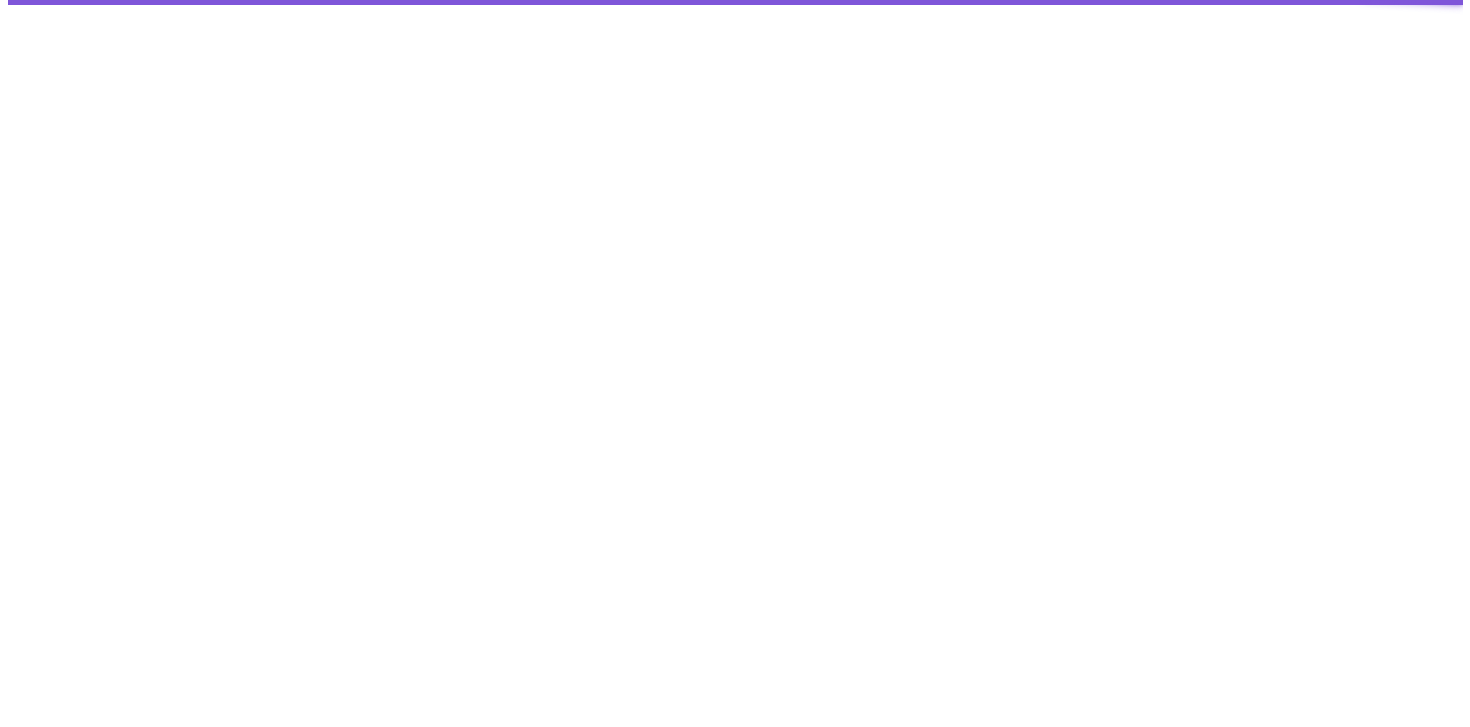 scroll, scrollTop: 0, scrollLeft: 0, axis: both 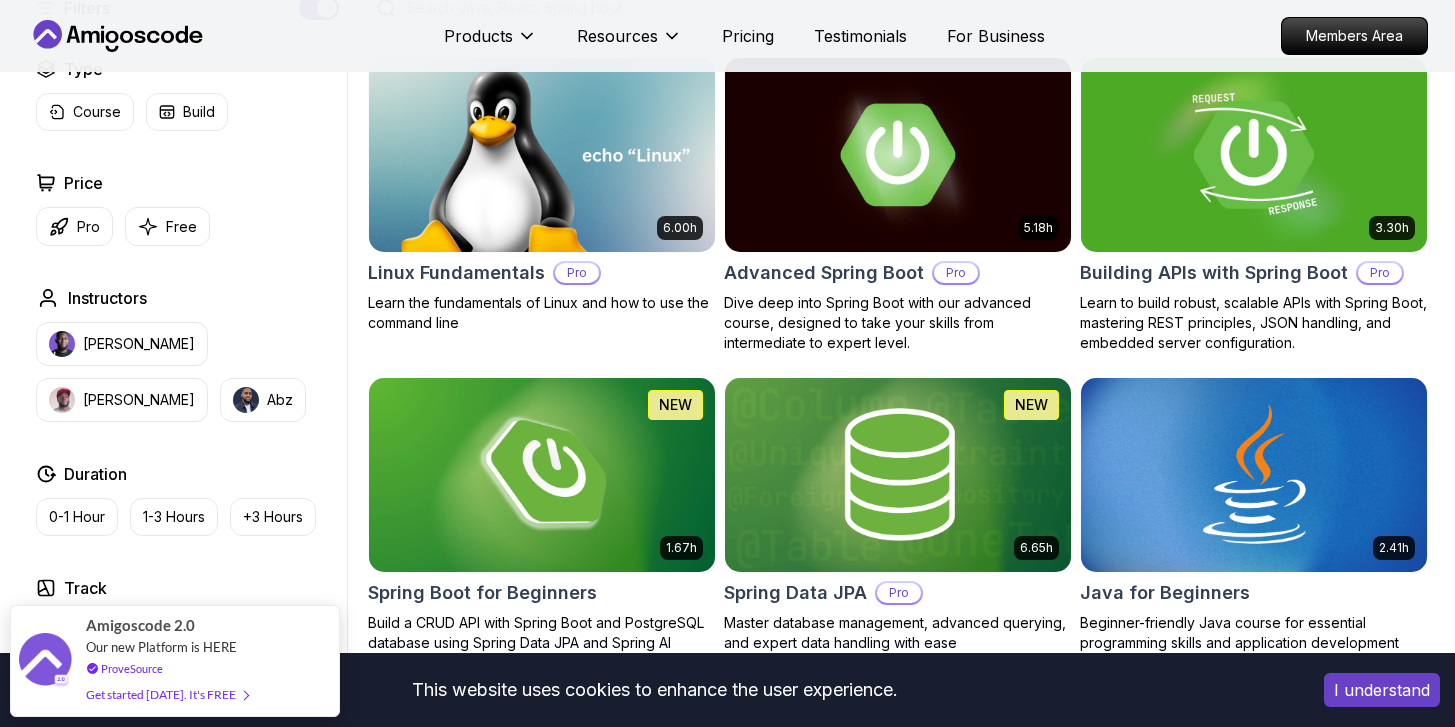 click at bounding box center (1253, 154) 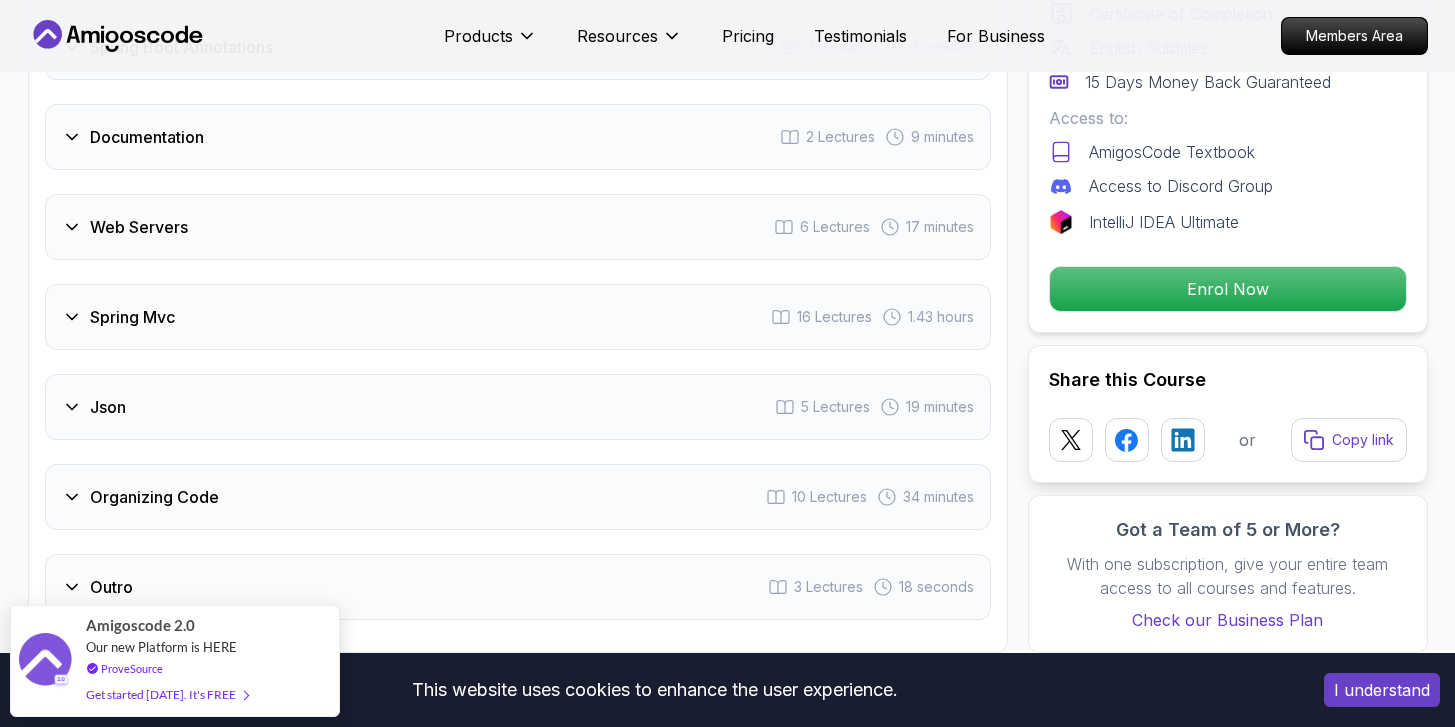scroll, scrollTop: 3785, scrollLeft: 0, axis: vertical 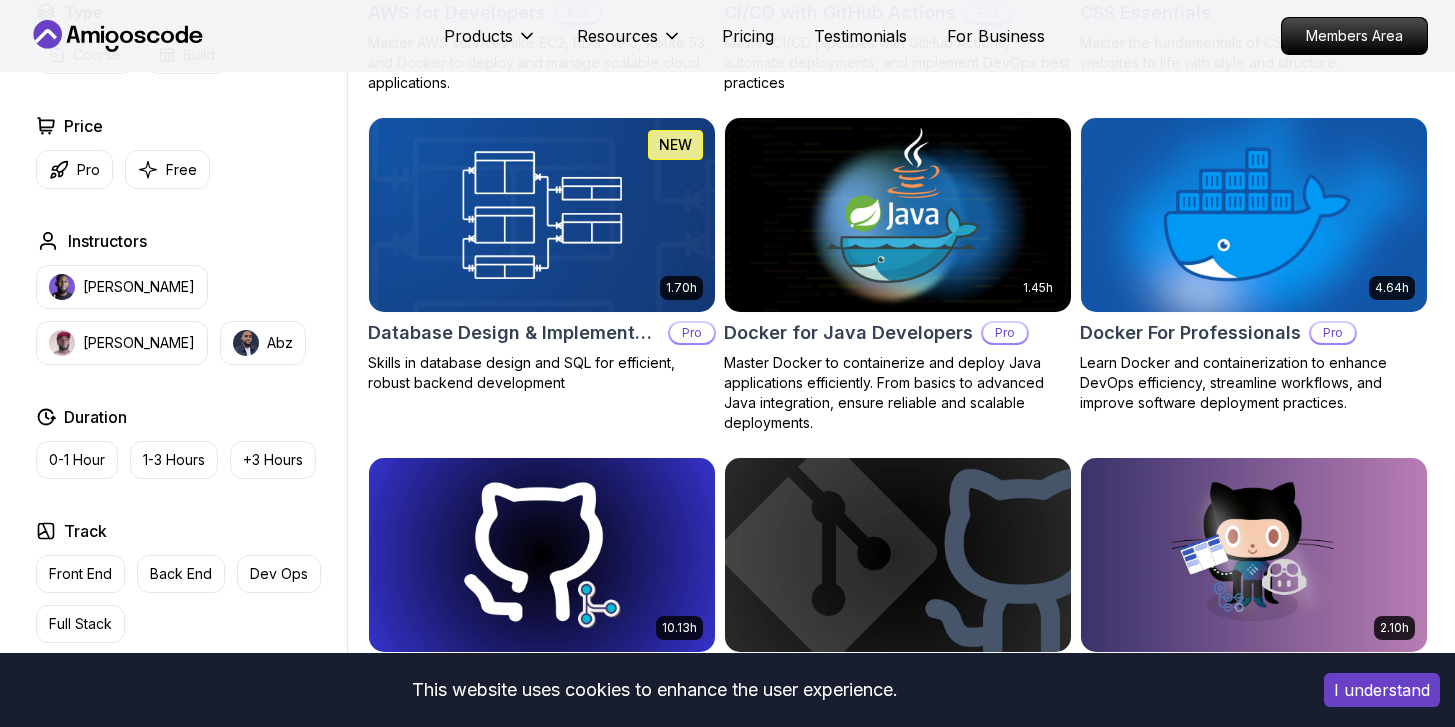 click at bounding box center (1253, 214) 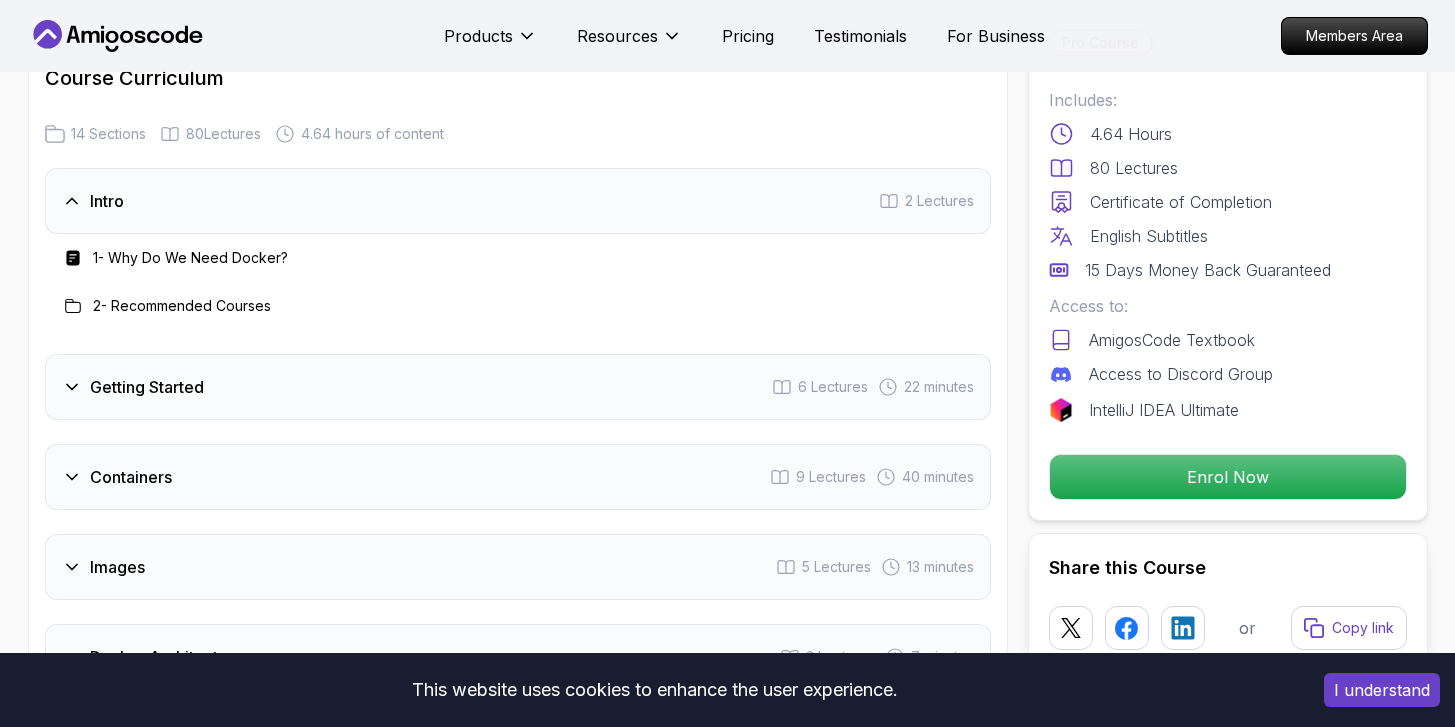 scroll, scrollTop: 3276, scrollLeft: 0, axis: vertical 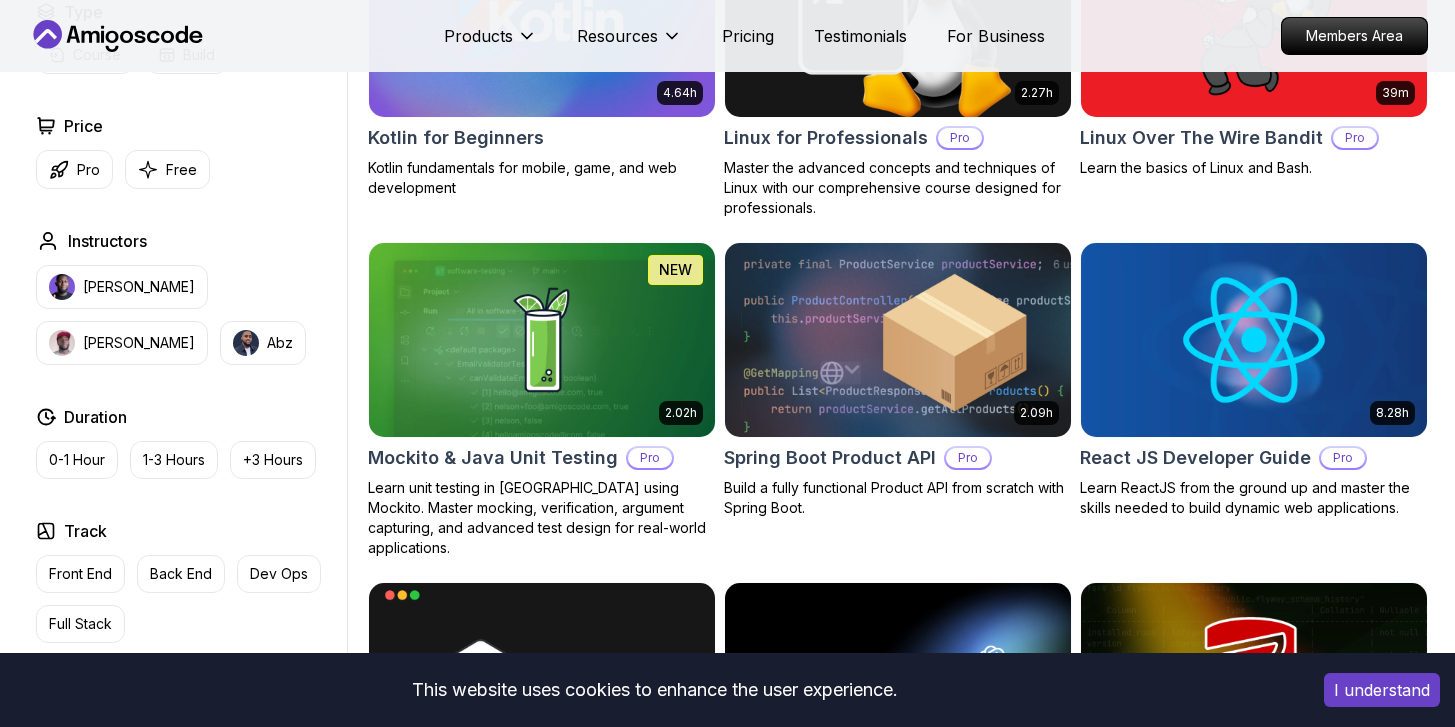 click at bounding box center [897, 339] 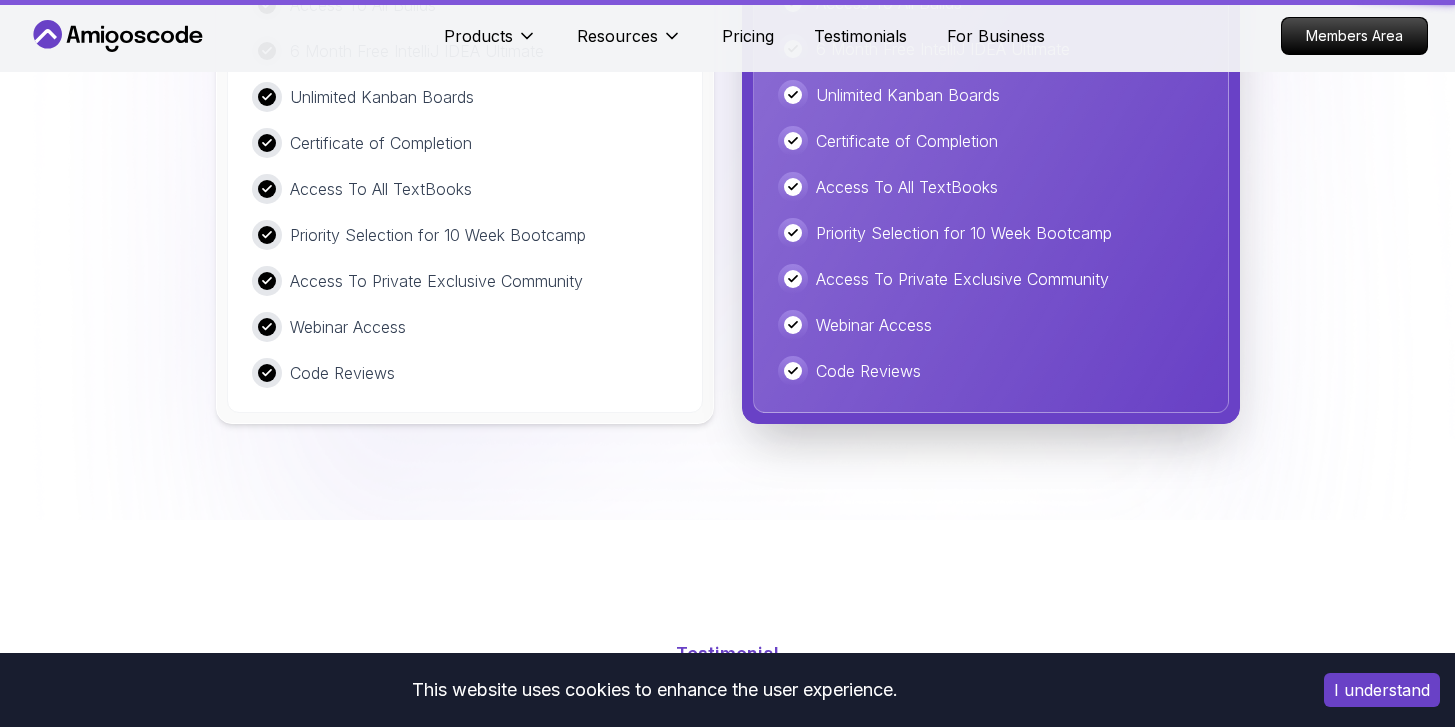 scroll, scrollTop: 0, scrollLeft: 0, axis: both 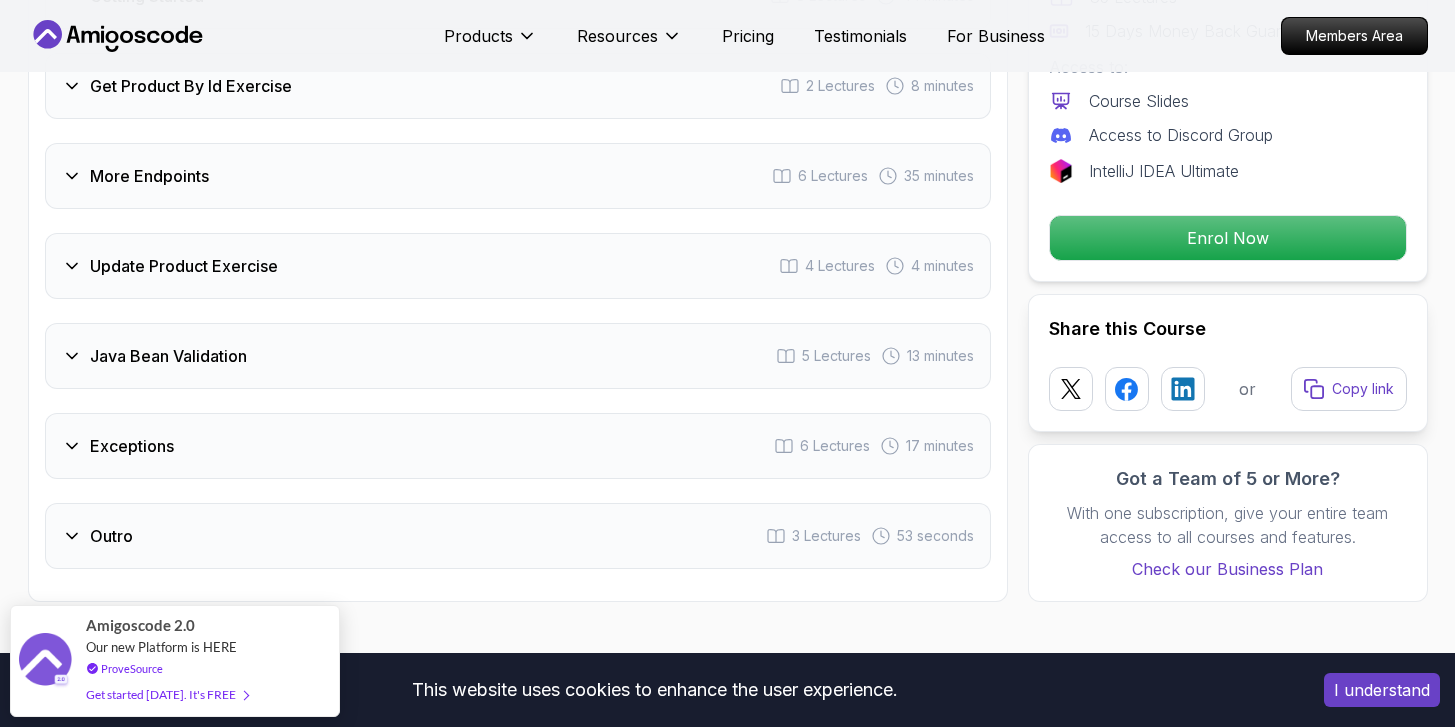 click on "Exceptions" at bounding box center [132, 446] 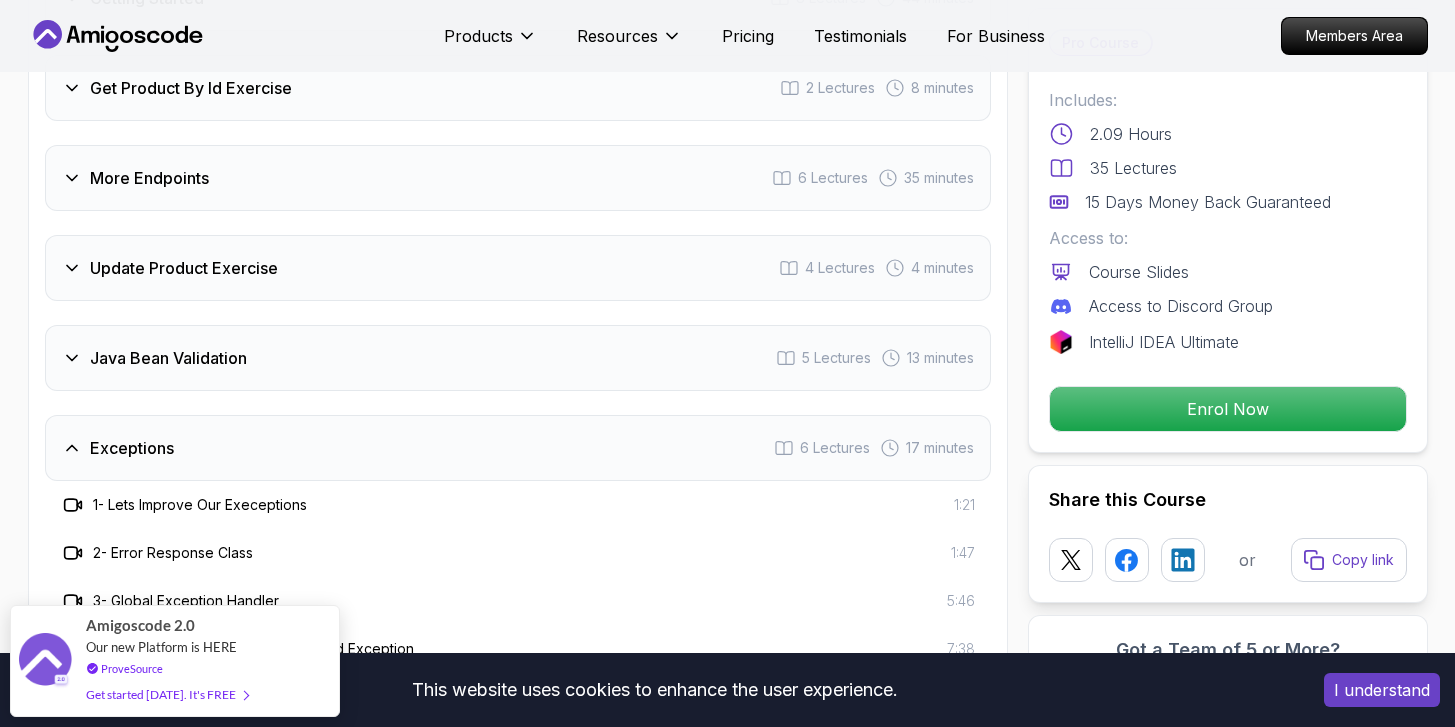 scroll, scrollTop: 2684, scrollLeft: 0, axis: vertical 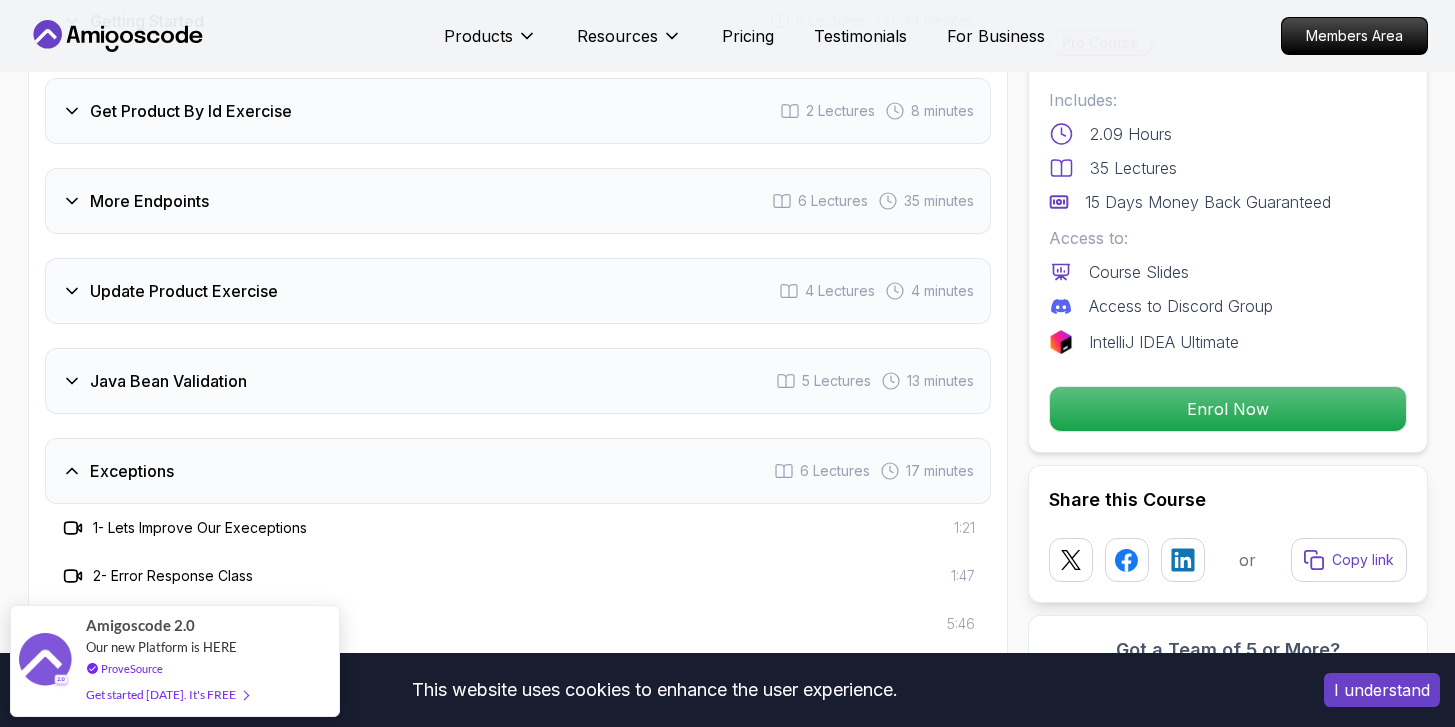 click 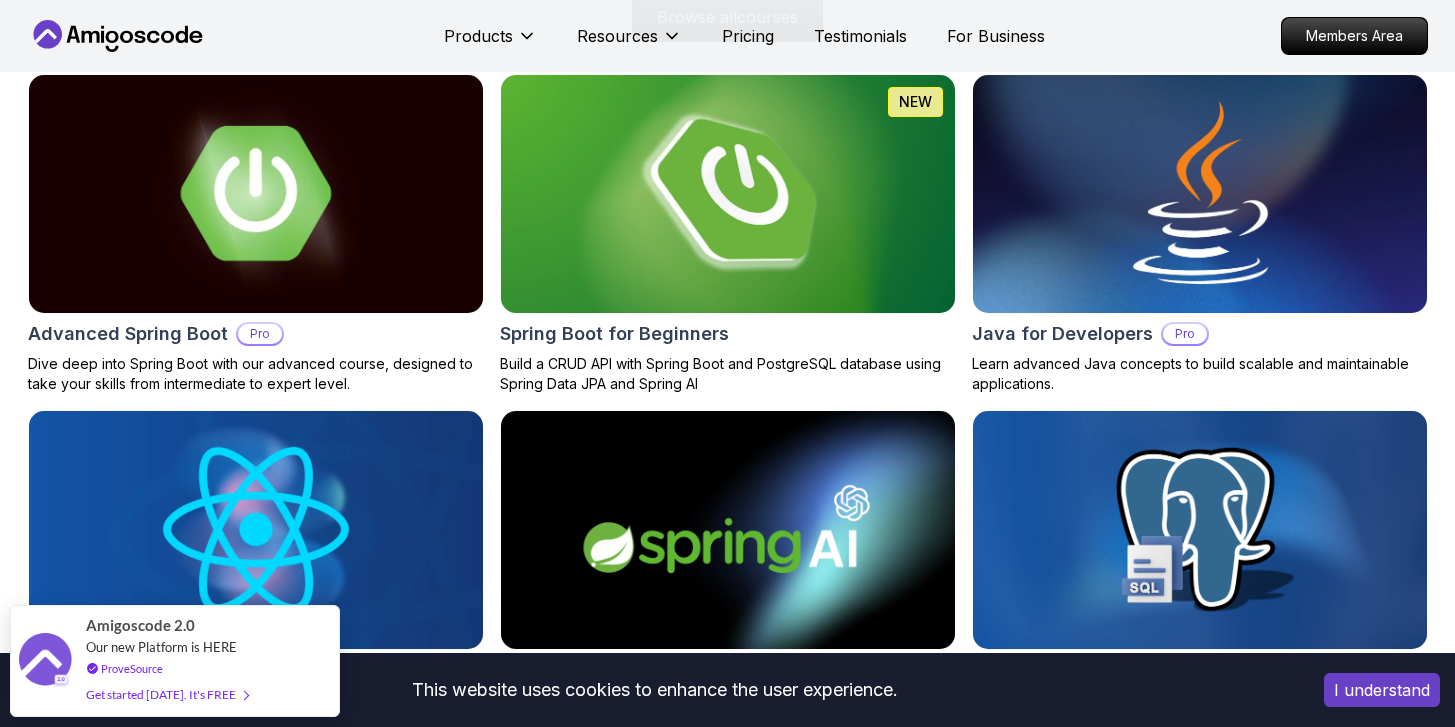 scroll, scrollTop: 2142, scrollLeft: 0, axis: vertical 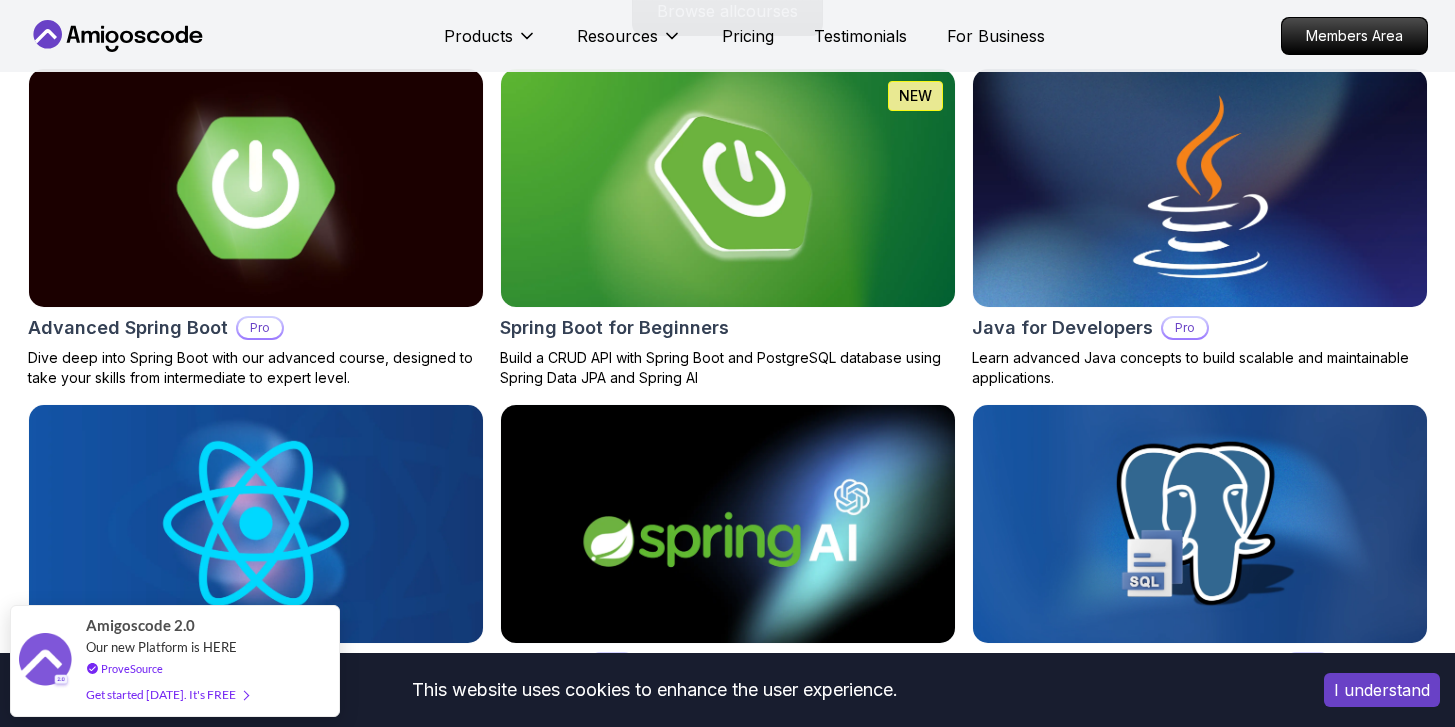 click at bounding box center (255, 188) 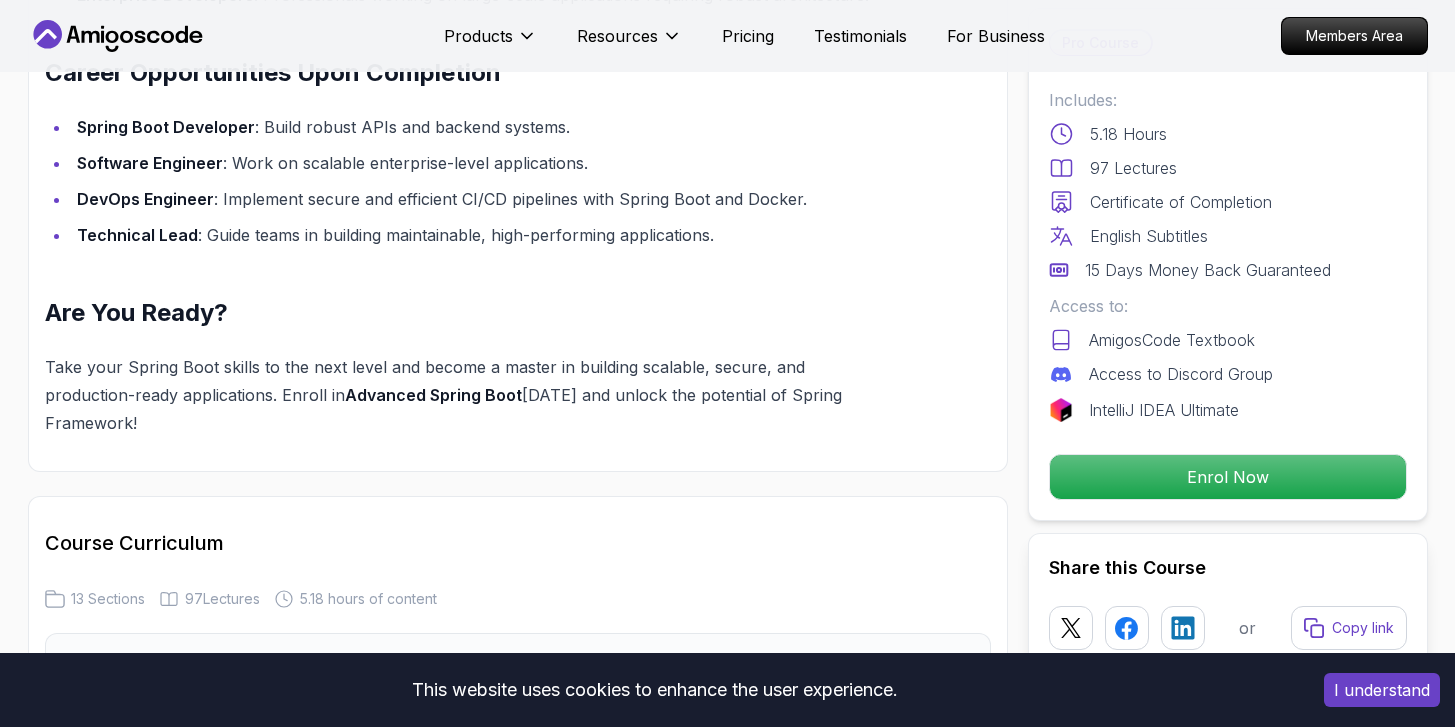 scroll, scrollTop: 2156, scrollLeft: 0, axis: vertical 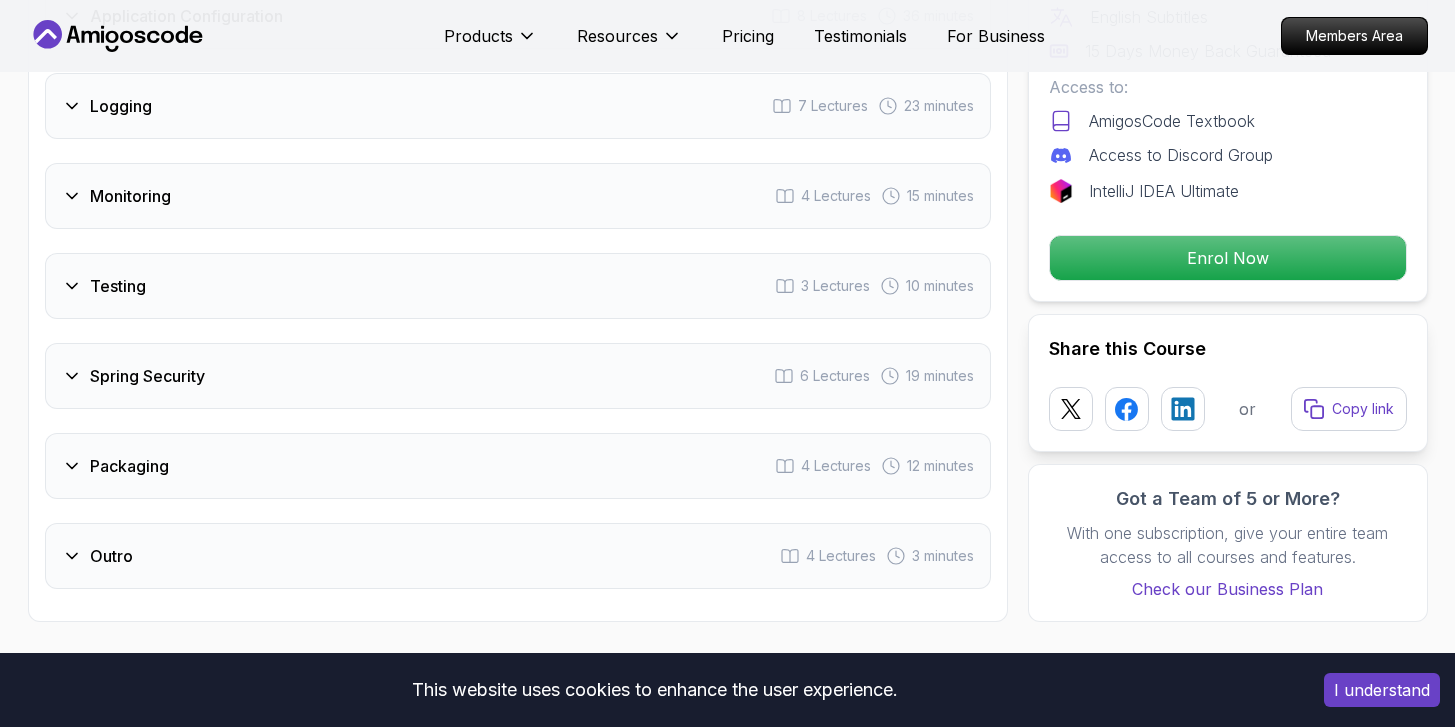 click on "Outro 4   Lectures     3 minutes" at bounding box center (518, 556) 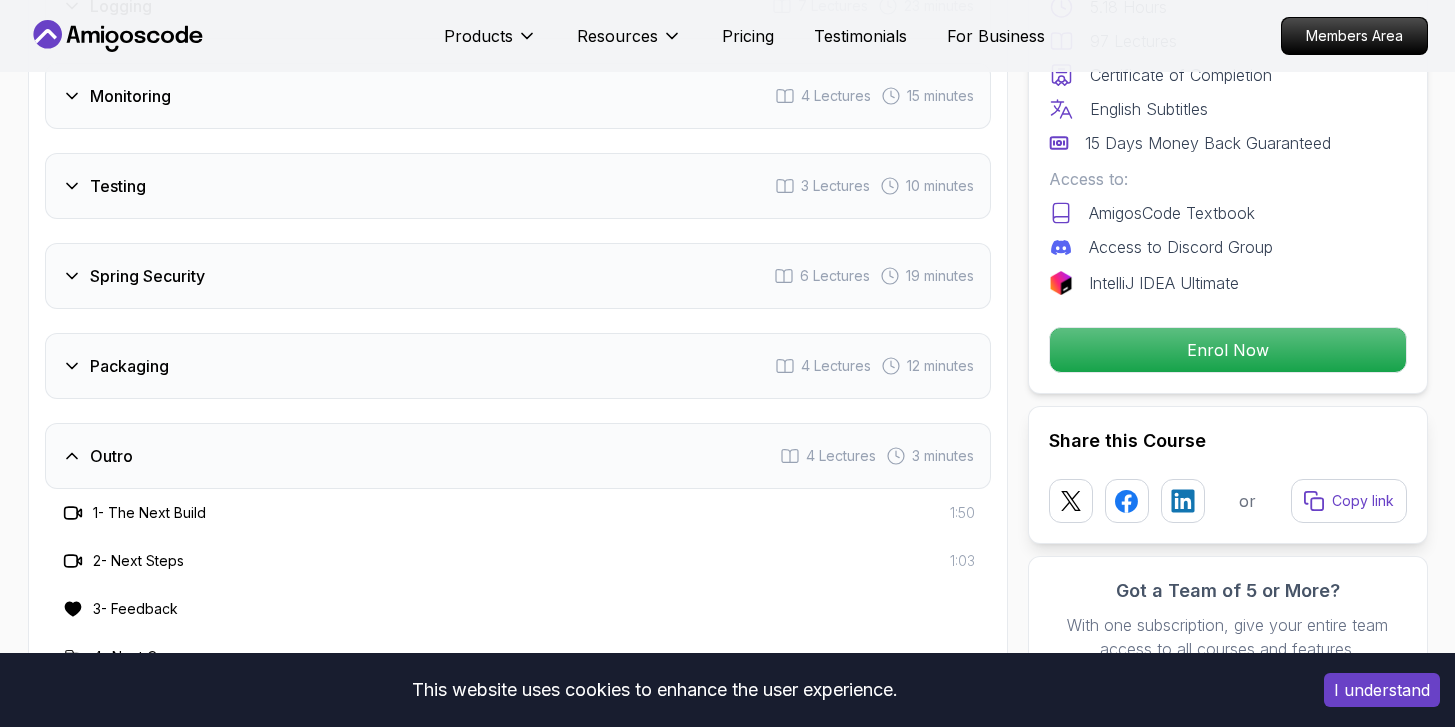 scroll, scrollTop: 3564, scrollLeft: 0, axis: vertical 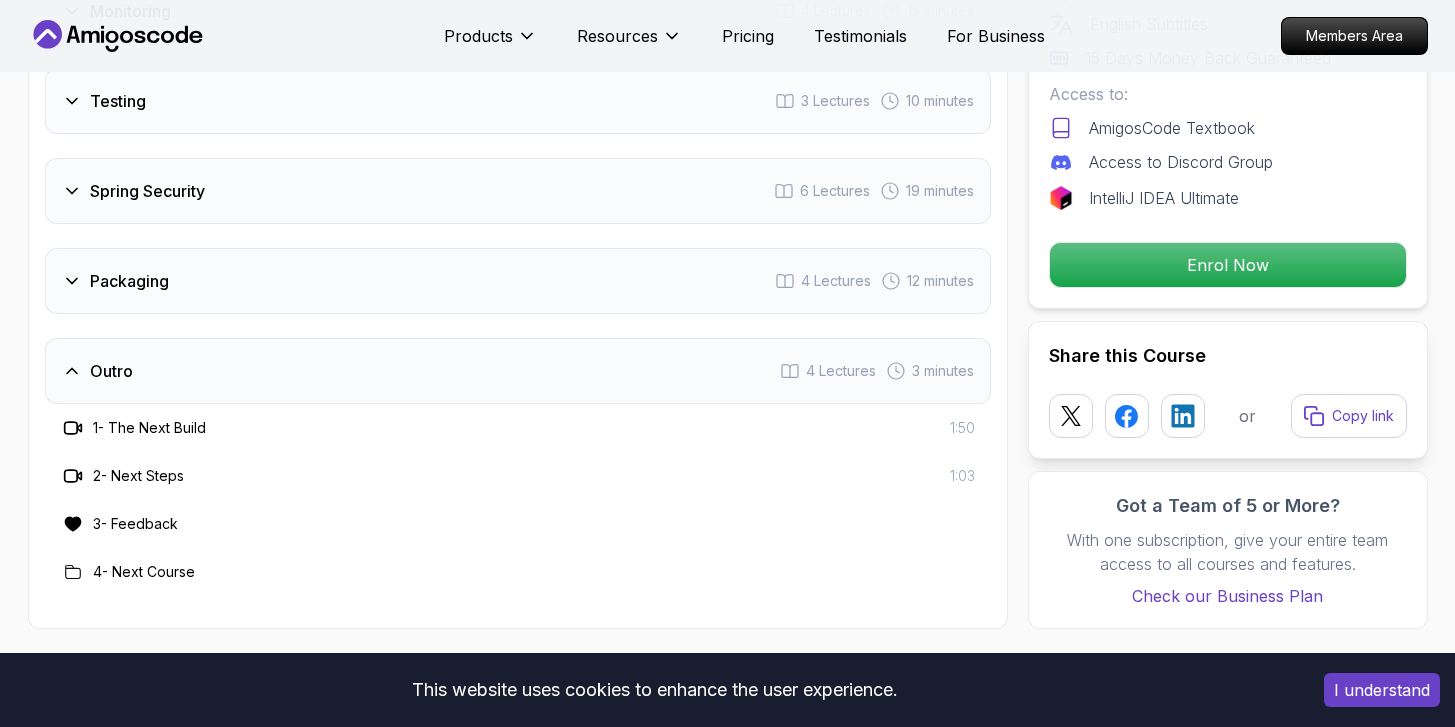 click on "4  -   Next Course" at bounding box center [144, 572] 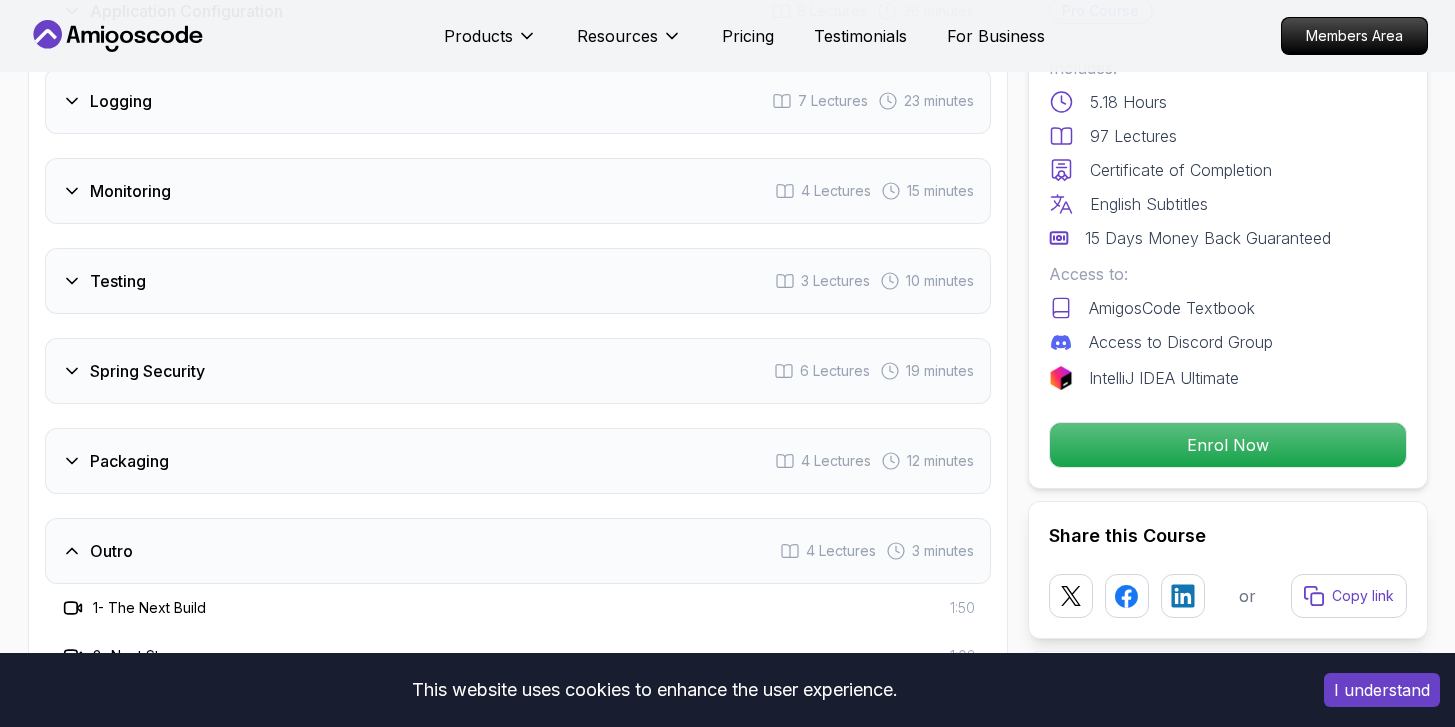 scroll, scrollTop: 3383, scrollLeft: 0, axis: vertical 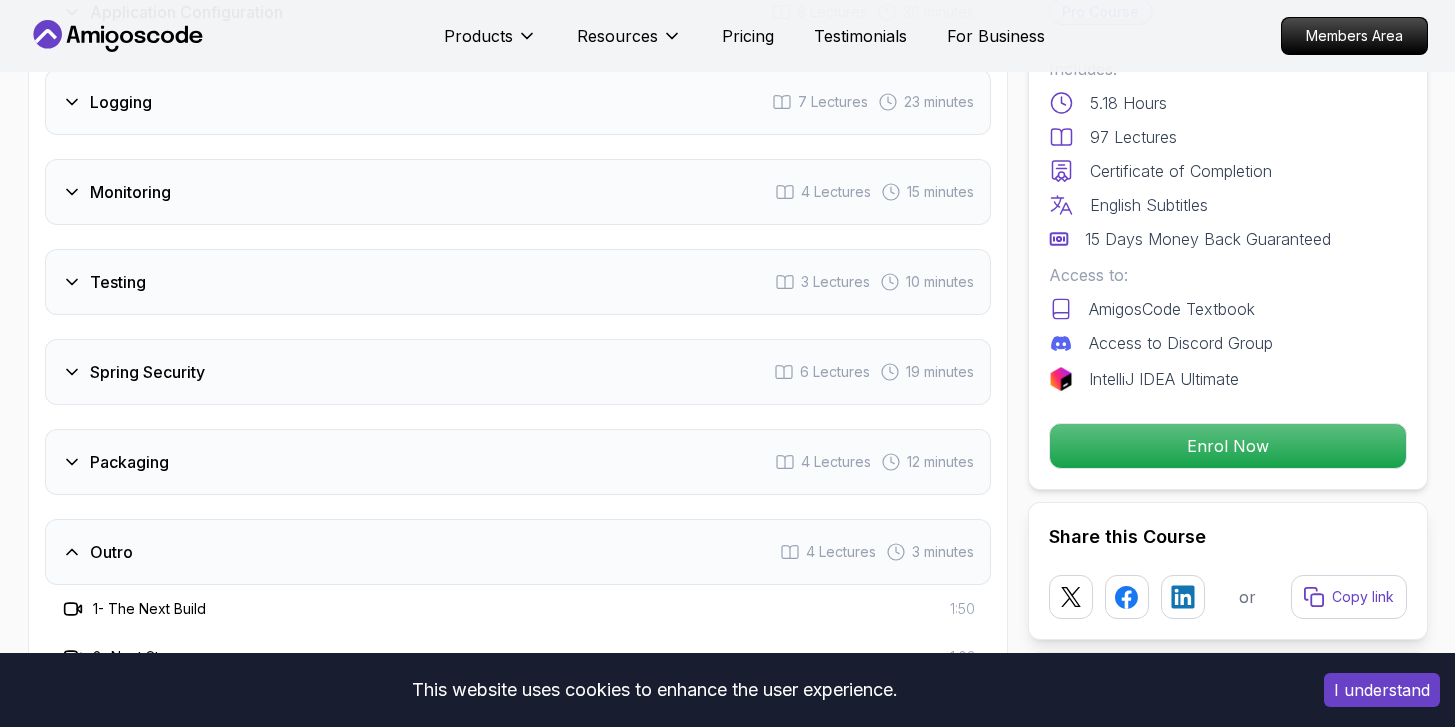 click on "Packaging" at bounding box center [115, 462] 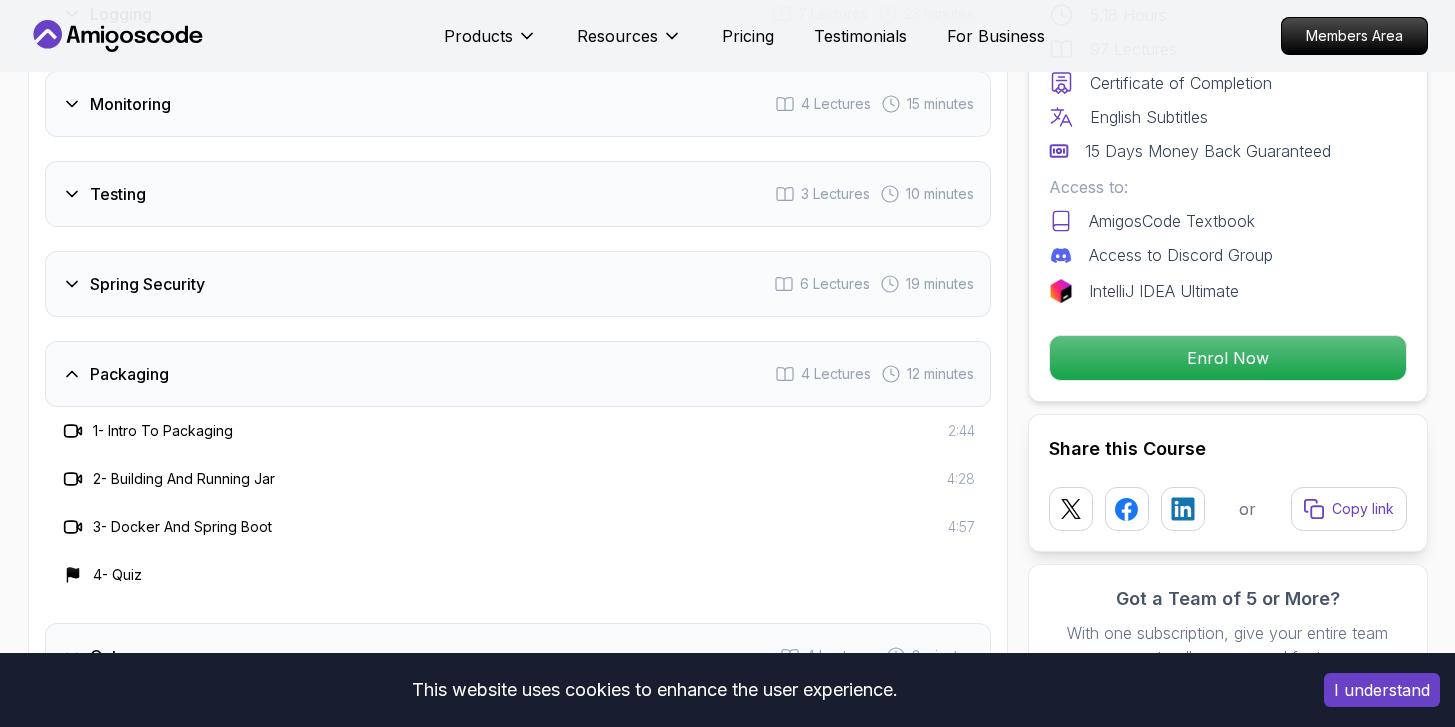 scroll, scrollTop: 3465, scrollLeft: 0, axis: vertical 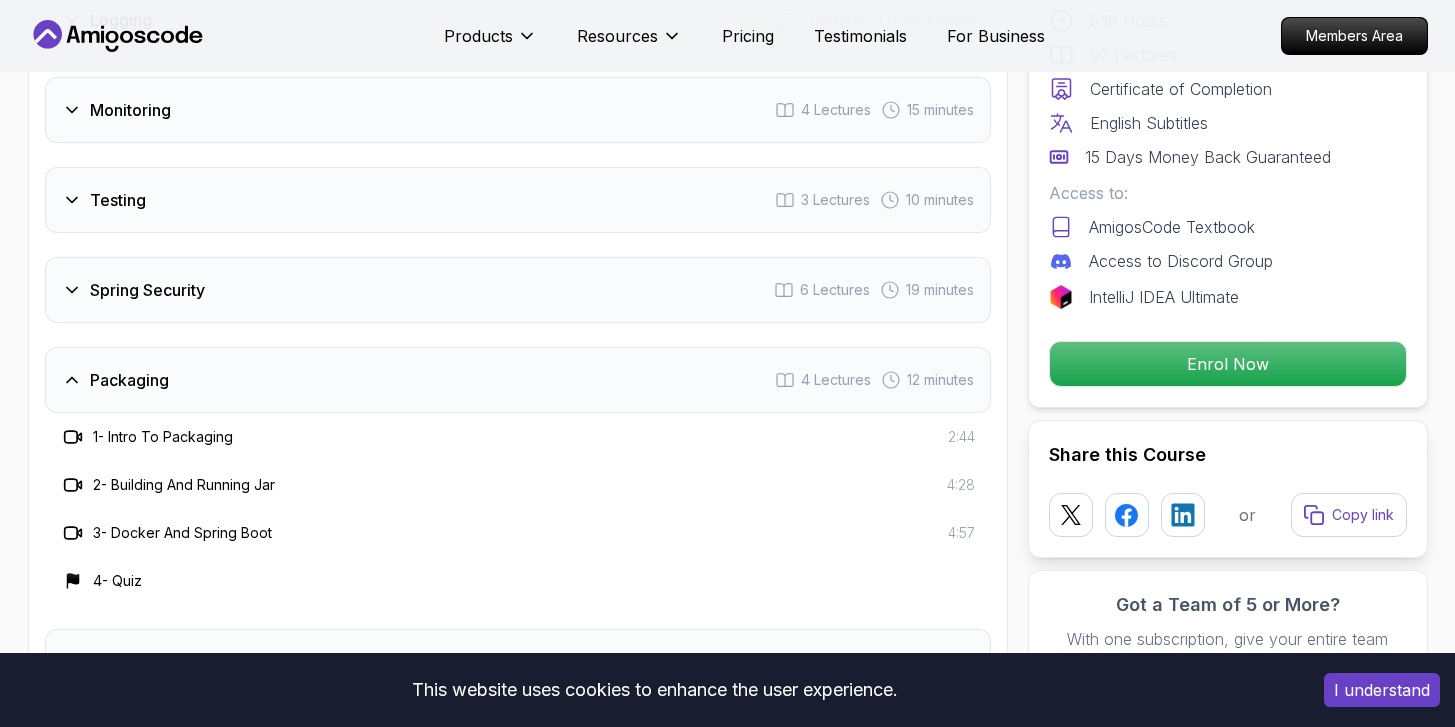 click on "Spring Security" at bounding box center (133, 290) 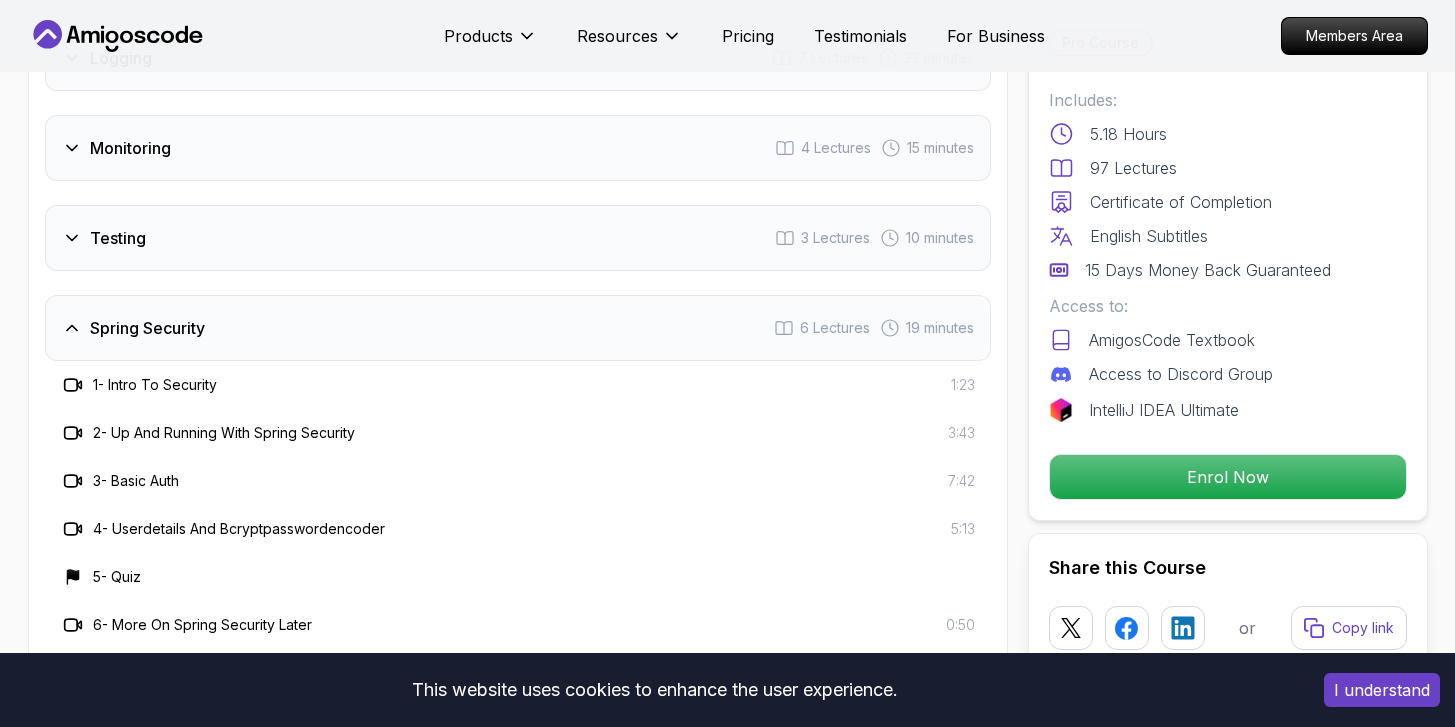 scroll, scrollTop: 3420, scrollLeft: 0, axis: vertical 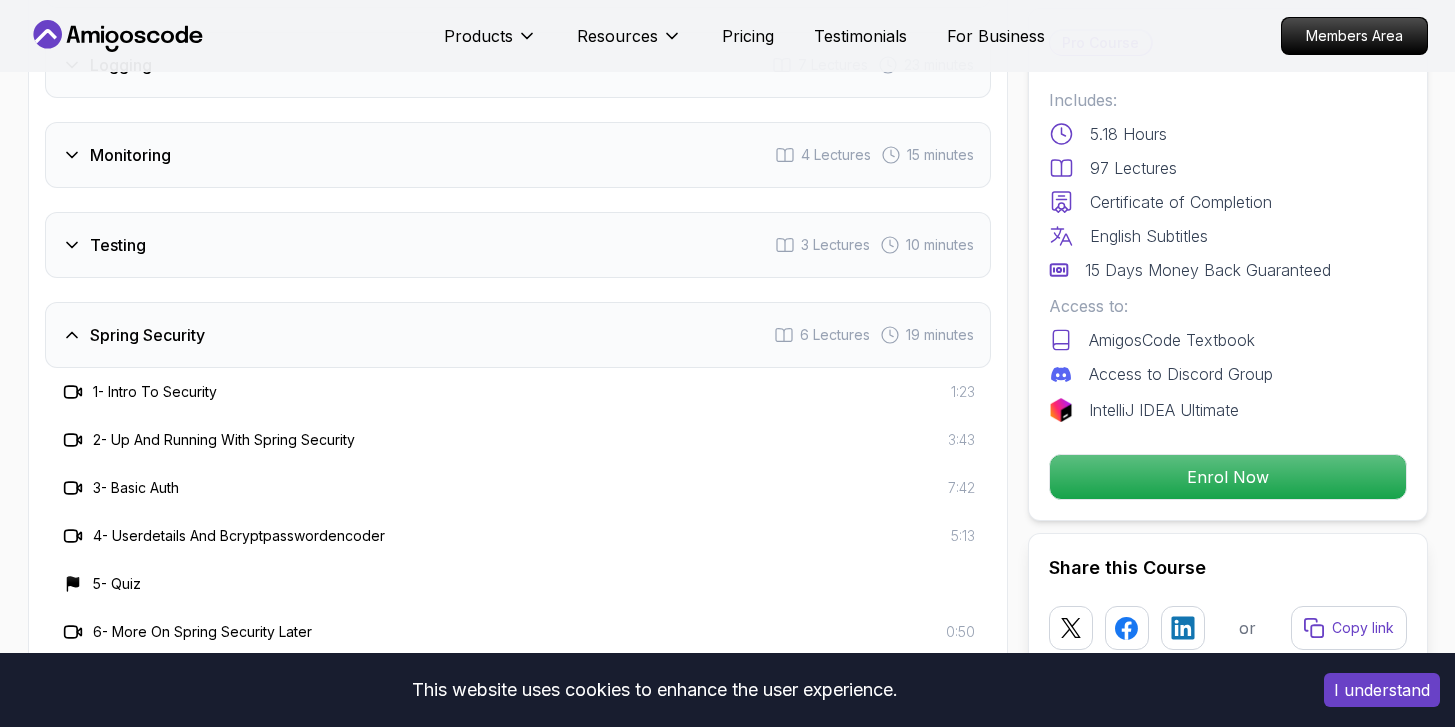 click on "Testing 3   Lectures     10 minutes" at bounding box center [518, 245] 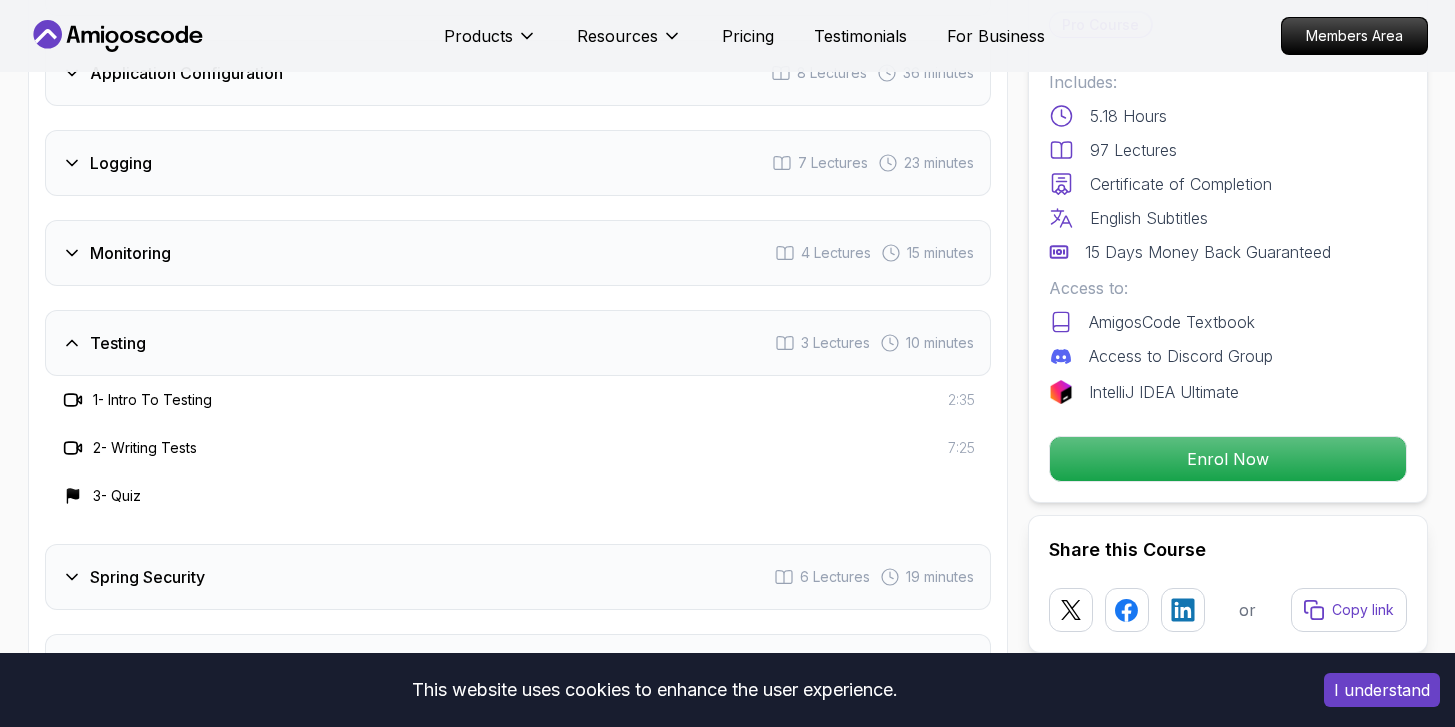 scroll, scrollTop: 3278, scrollLeft: 0, axis: vertical 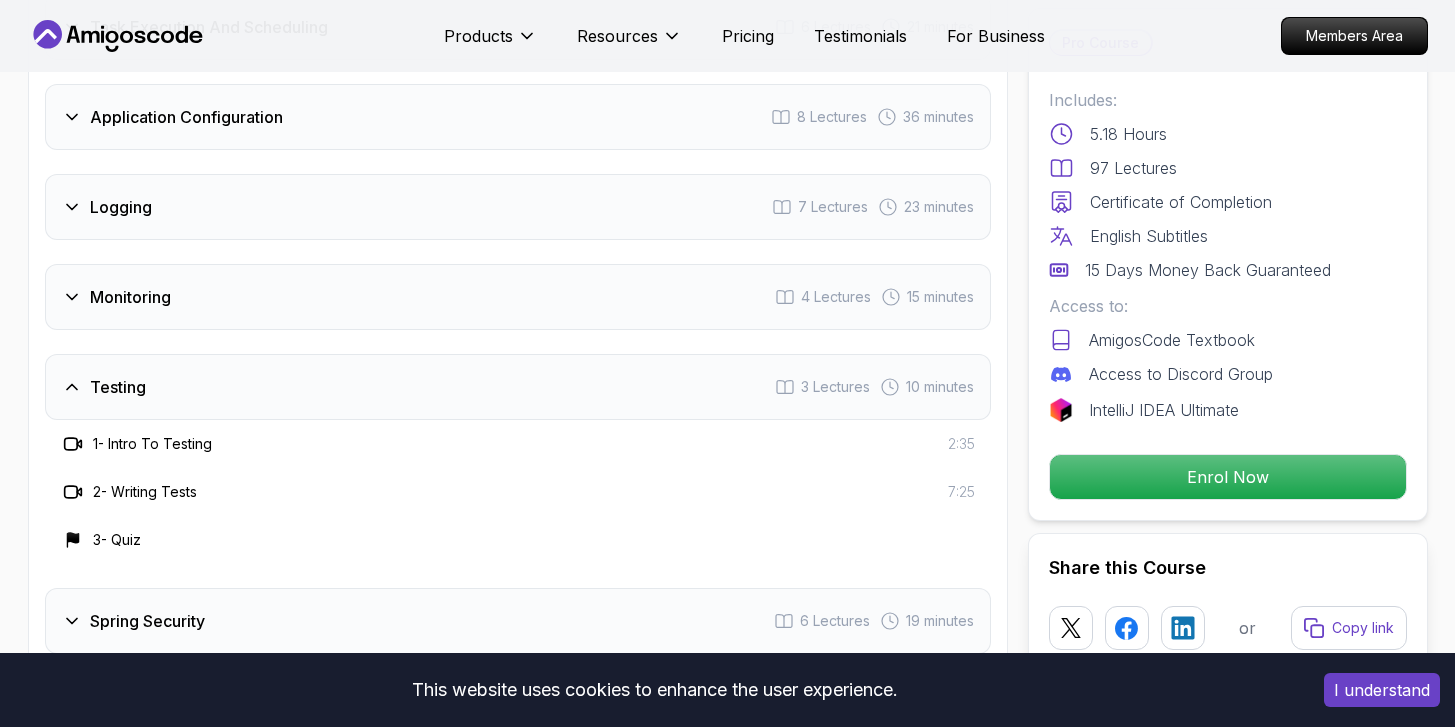 click 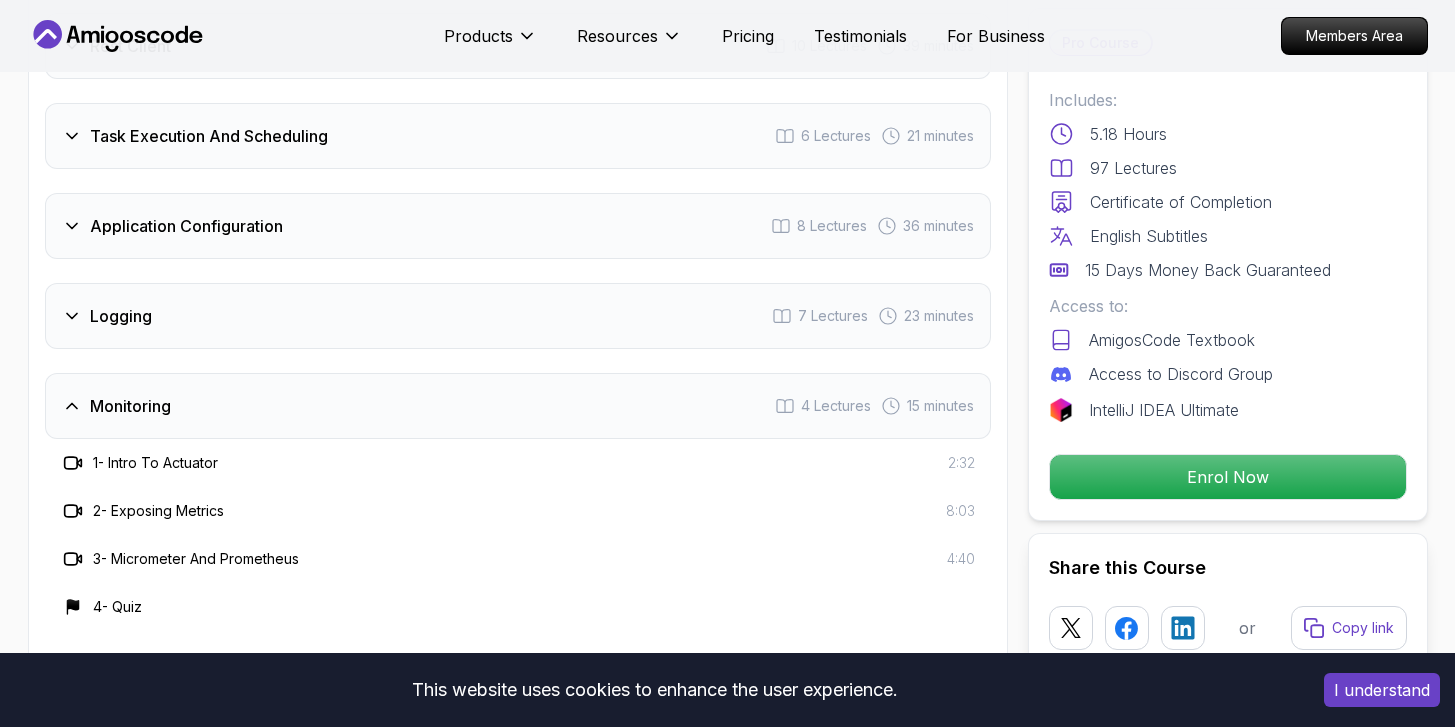 scroll, scrollTop: 3144, scrollLeft: 0, axis: vertical 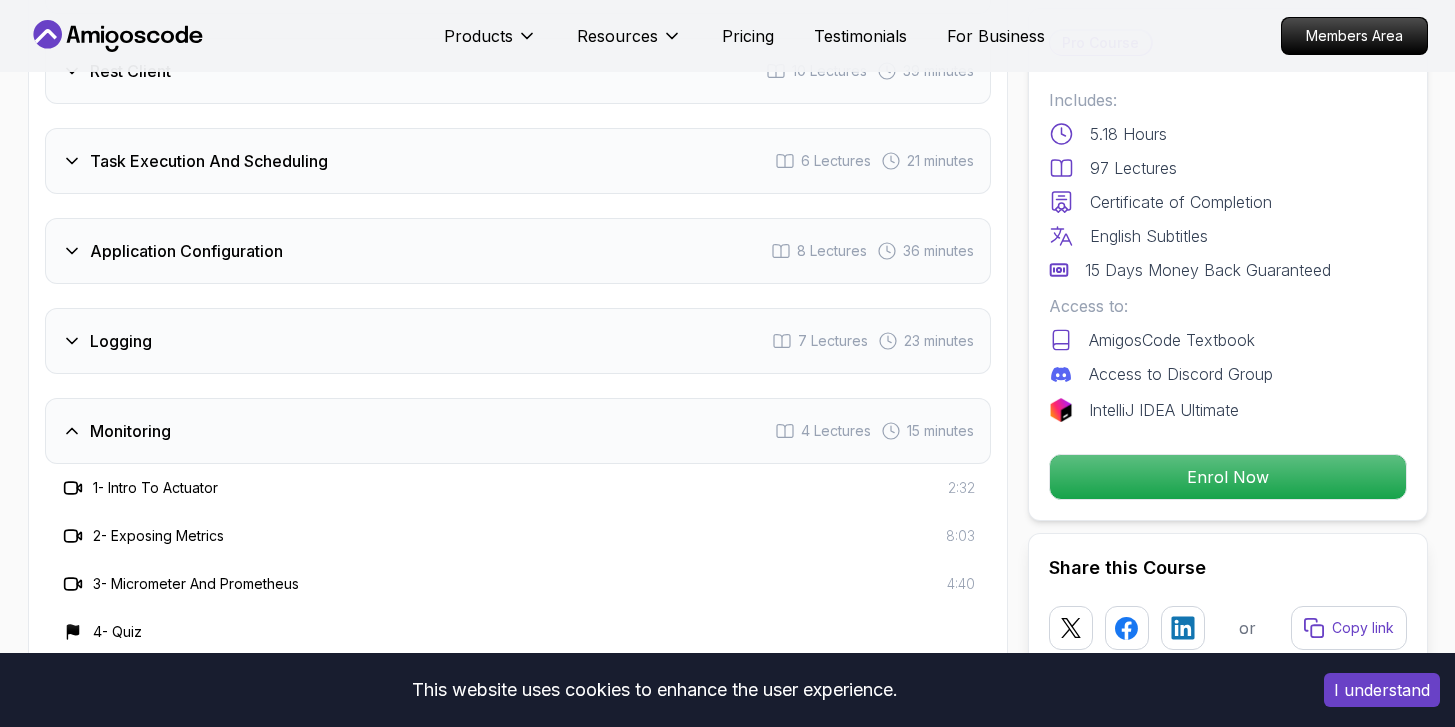 click on "Logging" at bounding box center (107, 341) 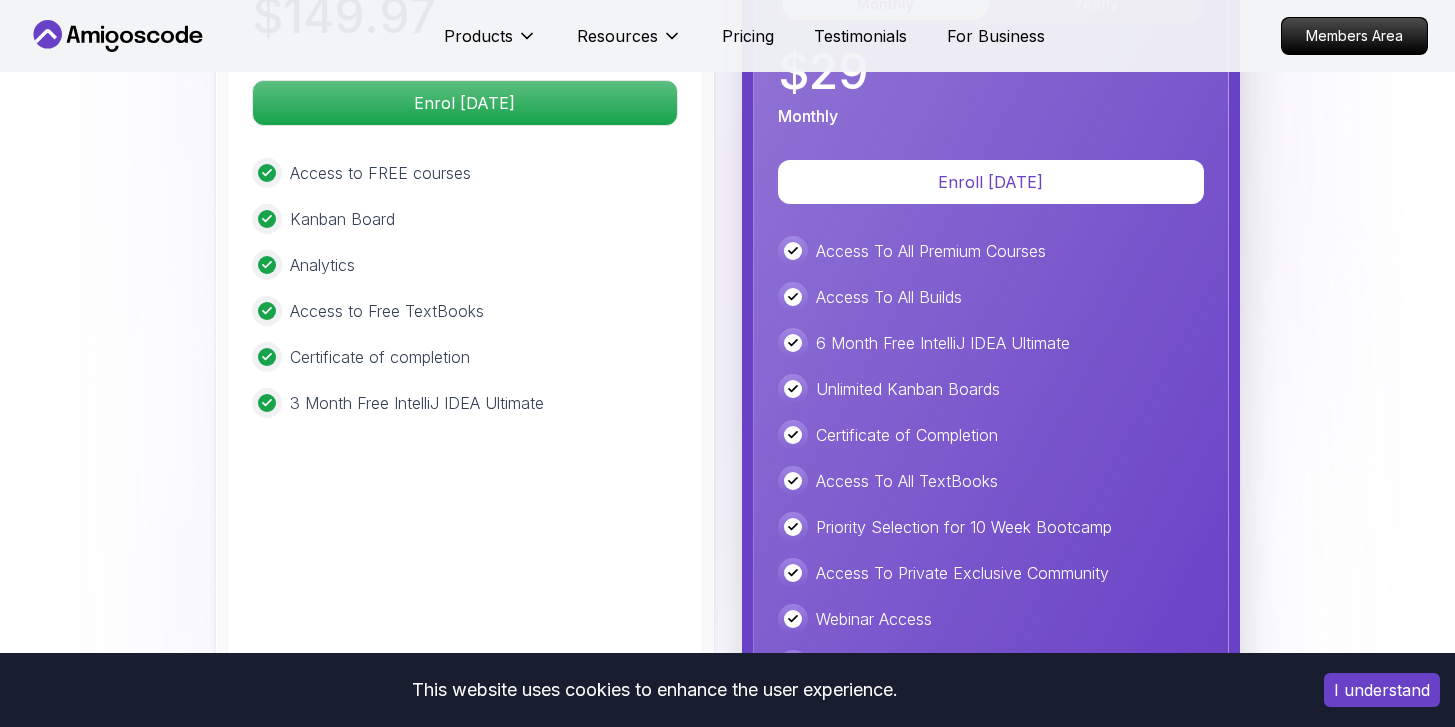 scroll, scrollTop: 4980, scrollLeft: 0, axis: vertical 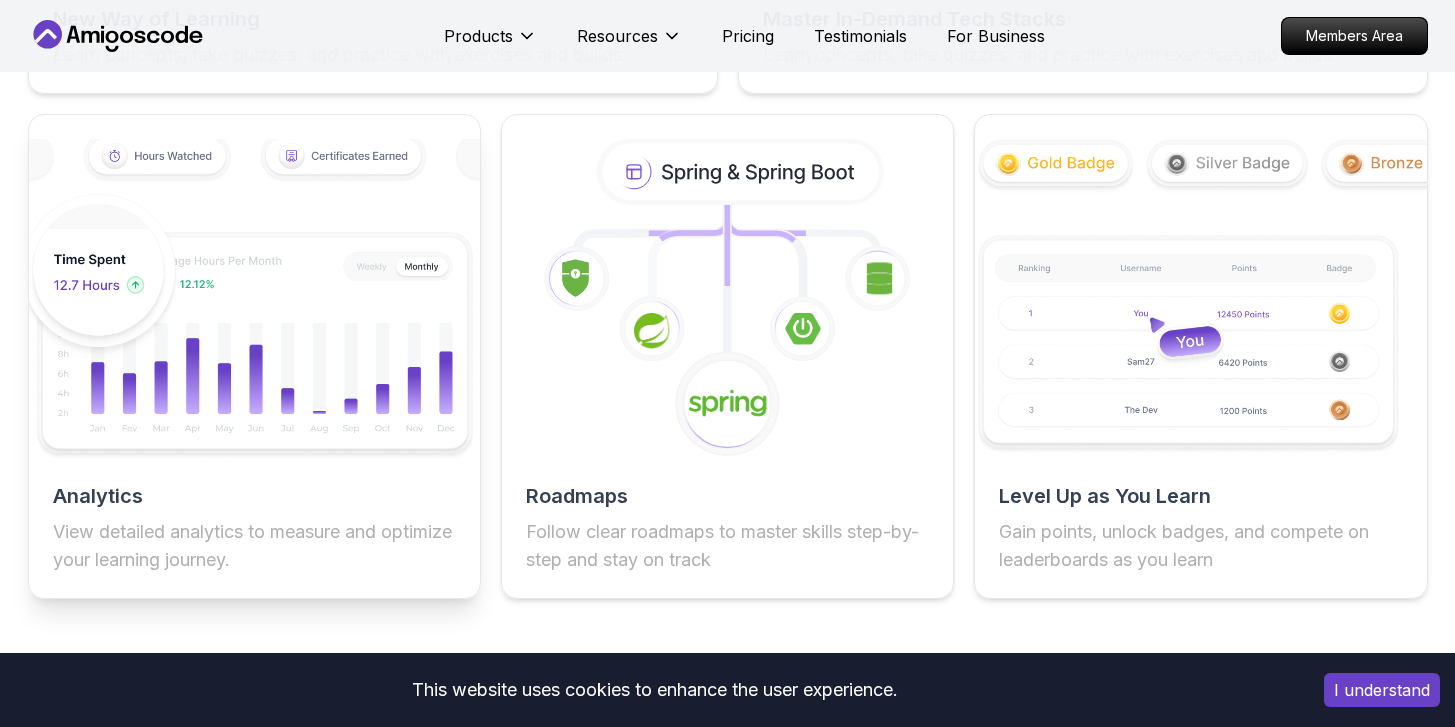 click at bounding box center [254, 298] 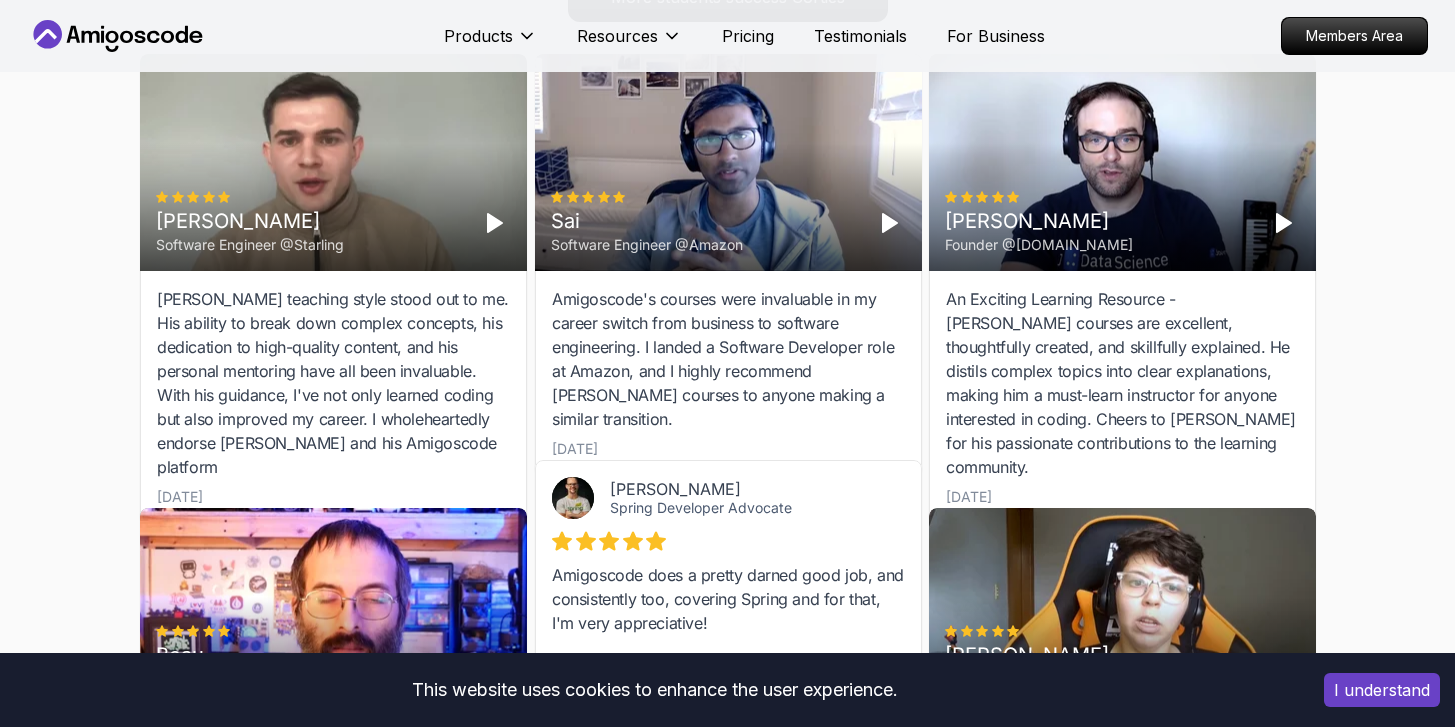 scroll, scrollTop: 6008, scrollLeft: 0, axis: vertical 